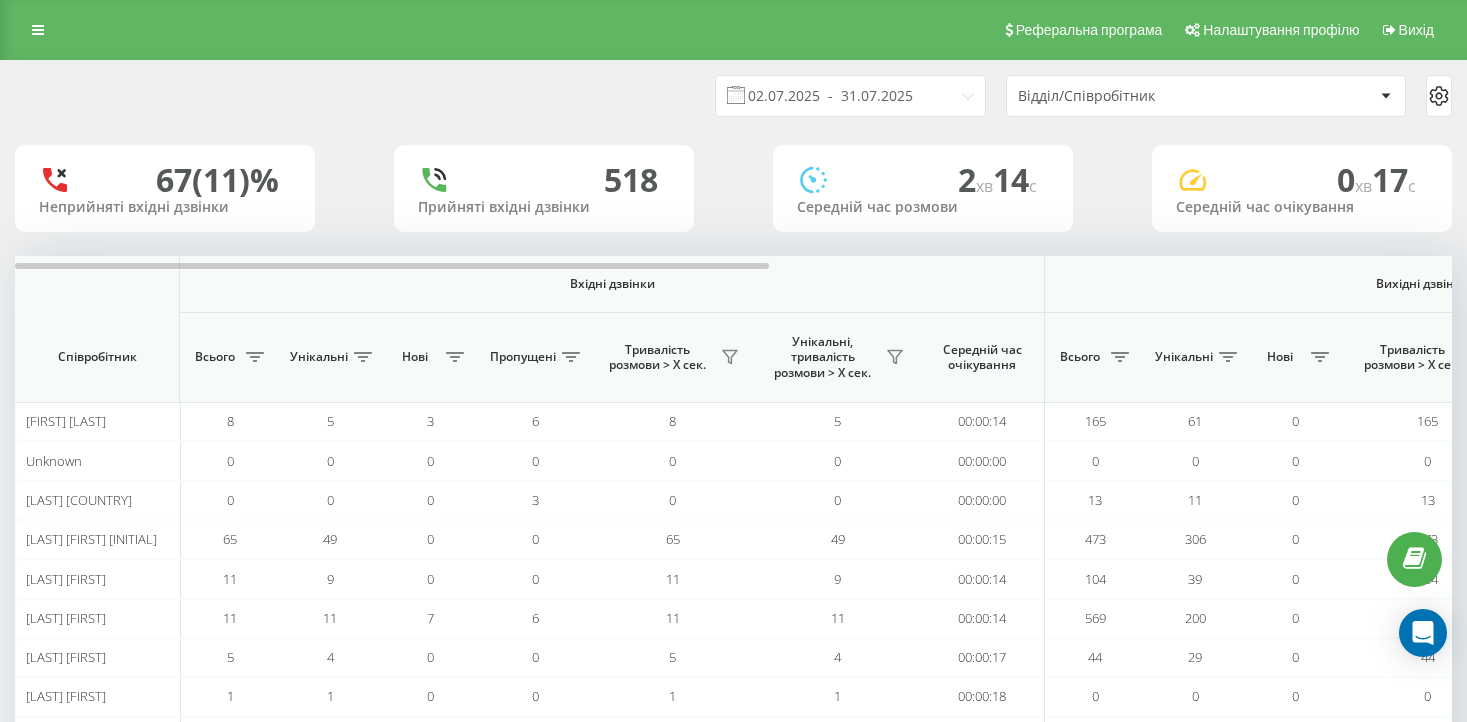 scroll, scrollTop: 0, scrollLeft: 0, axis: both 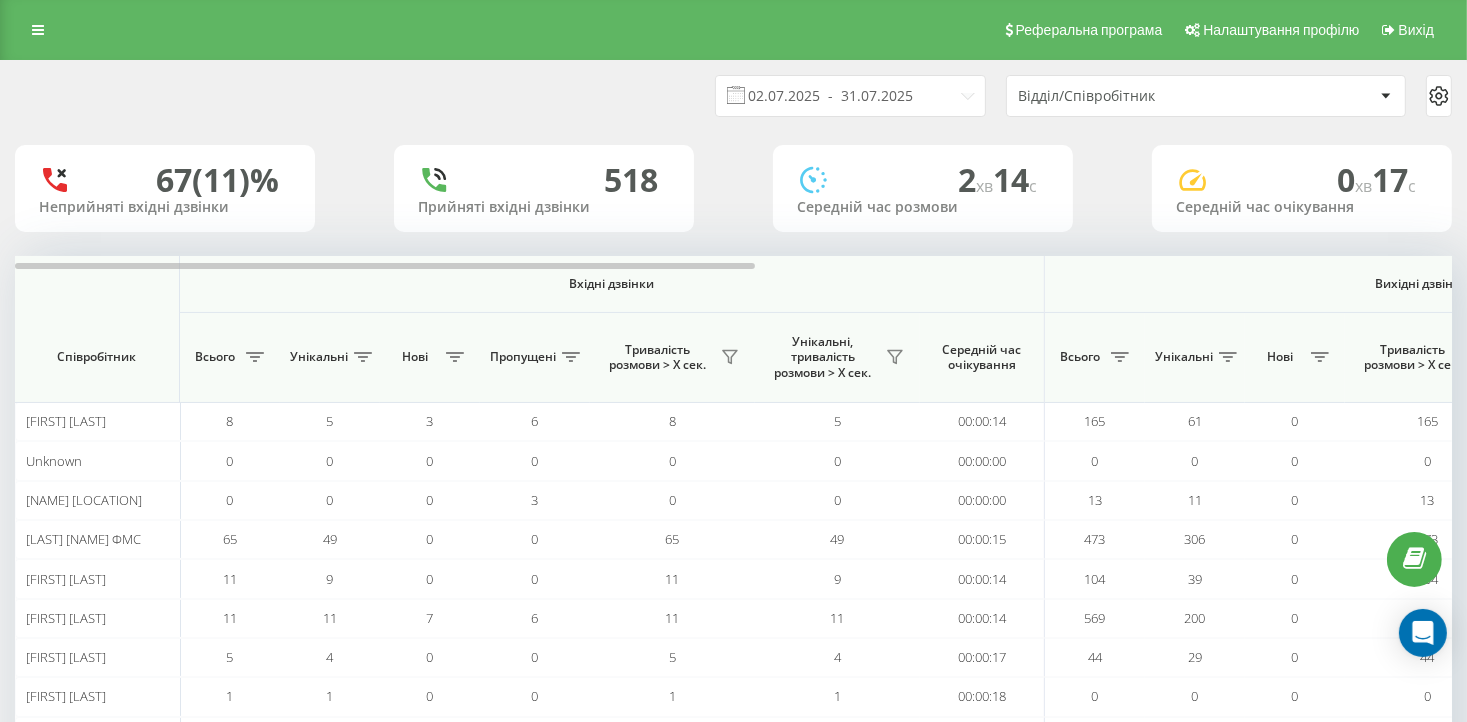 click on "02.07.2025  -  31.07.2025" at bounding box center [850, 96] 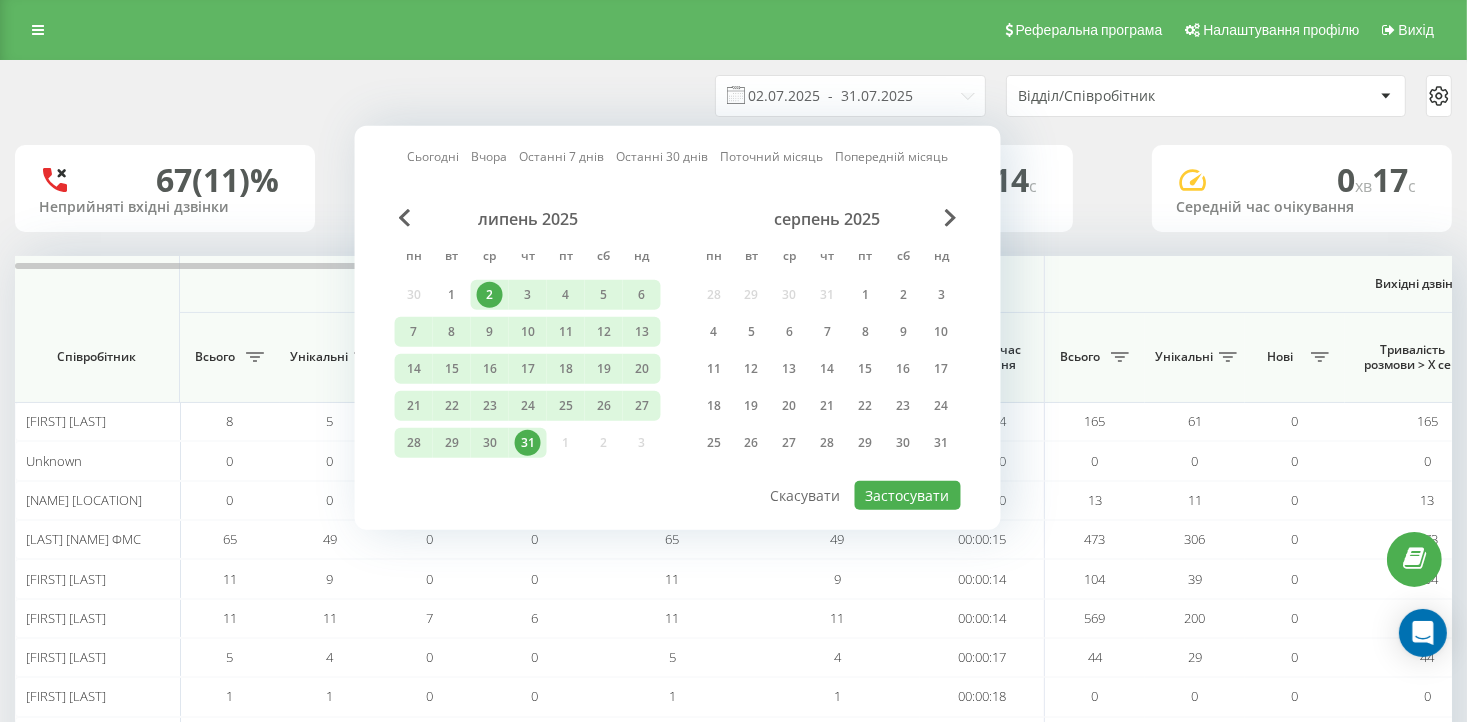 click on "31" at bounding box center (528, 443) 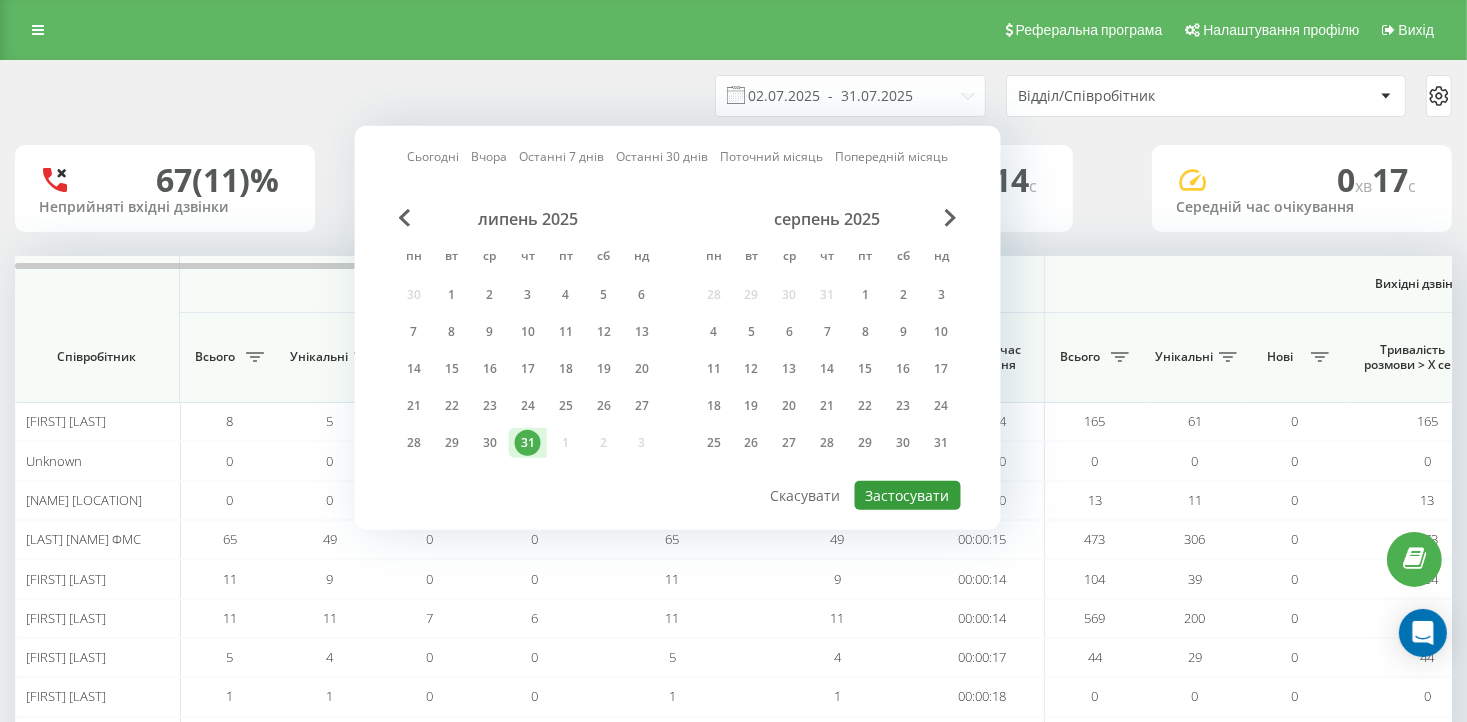 click on "Застосувати" at bounding box center [908, 495] 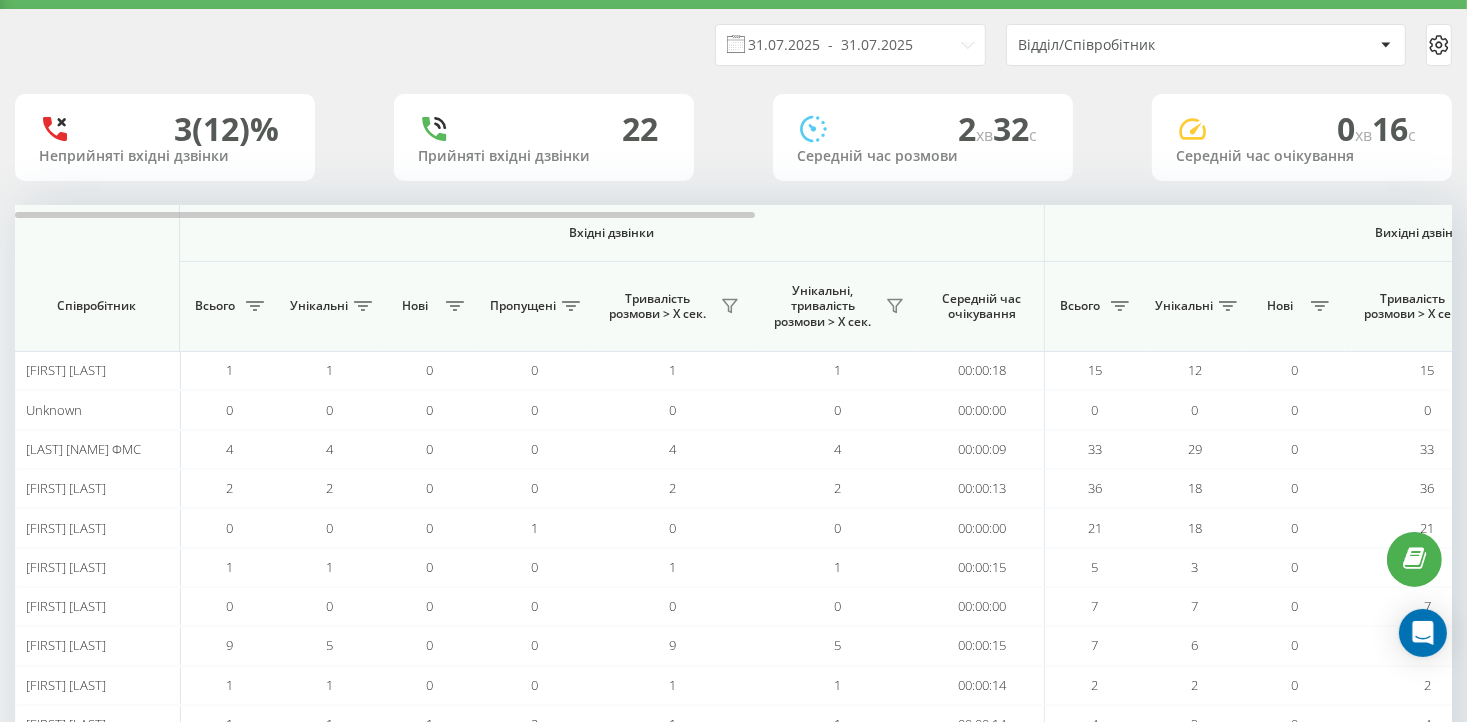 scroll, scrollTop: 0, scrollLeft: 0, axis: both 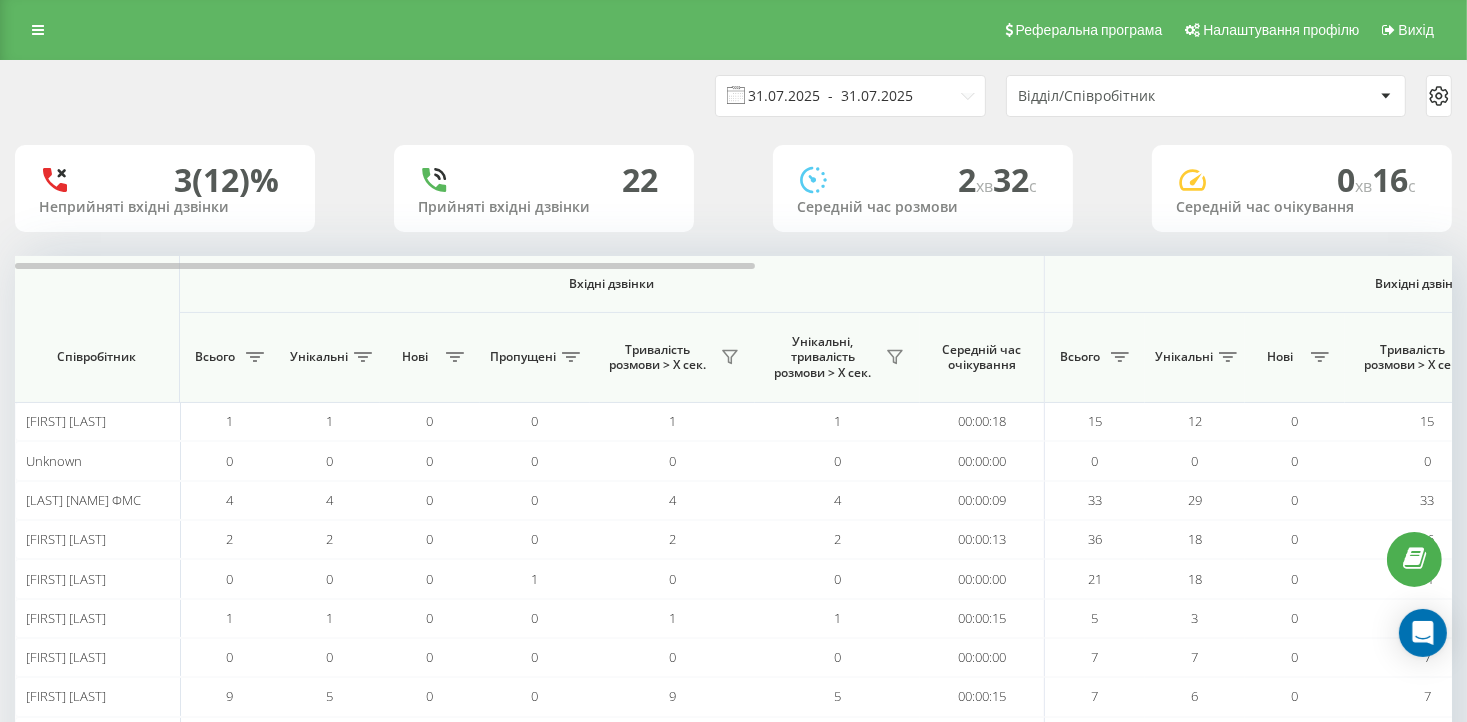 click on "31.07.2025  -  31.07.2025" at bounding box center [850, 96] 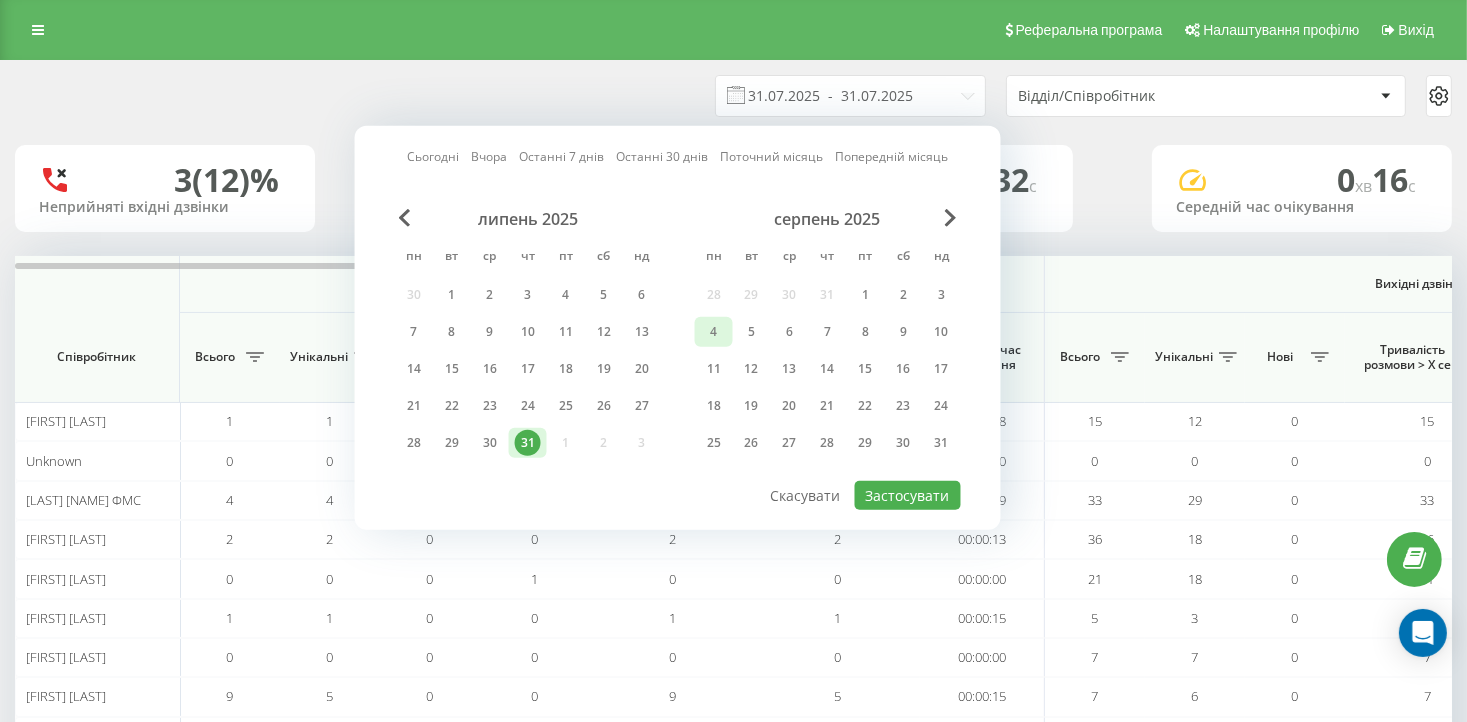 click on "4" at bounding box center (714, 332) 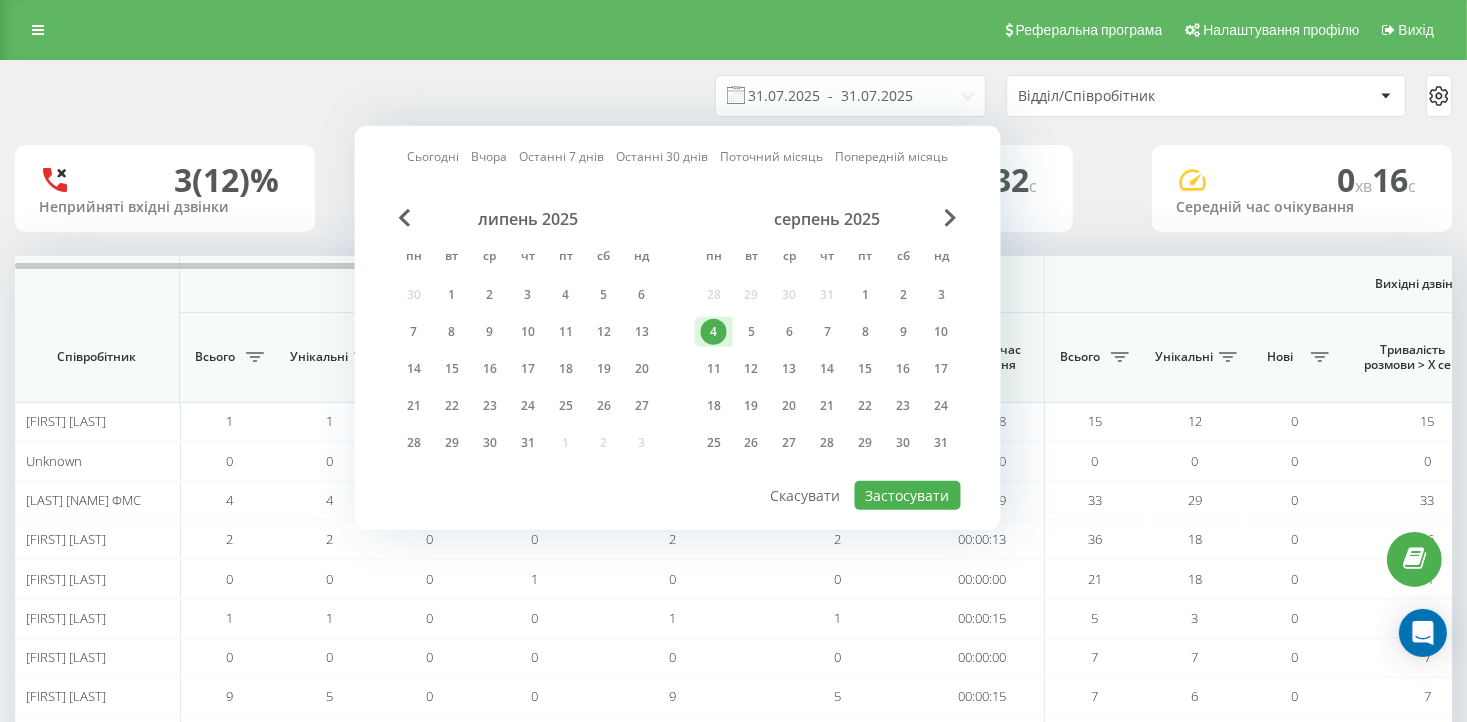 click on "липень 2025 пн вт ср чт пт сб нд 30 1 2 3 4 5 6 7 8 9 10 11 12 13 14 15 16 17 18 19 20 21 22 23 24 25 26 27 28 29 30 31 1 2 3 серпень 2025 пн вт ср чт пт сб нд 28 29 30 31 1 2 3 4 5 6 7 8 9 10 11 12 13 14 15 16 17 18 19 20 21 22 23 24 25 26 27 28 29 30 31" at bounding box center (678, 344) 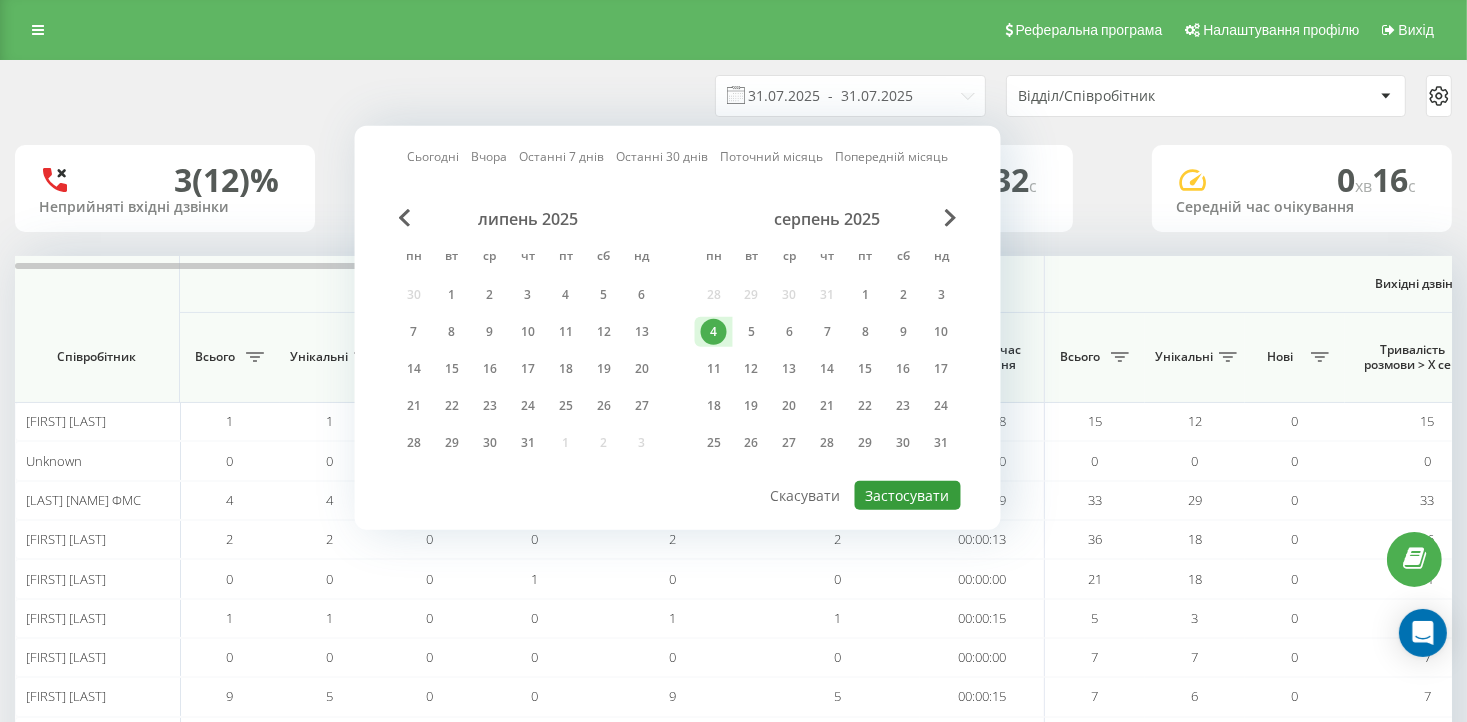 click on "Застосувати" at bounding box center (908, 495) 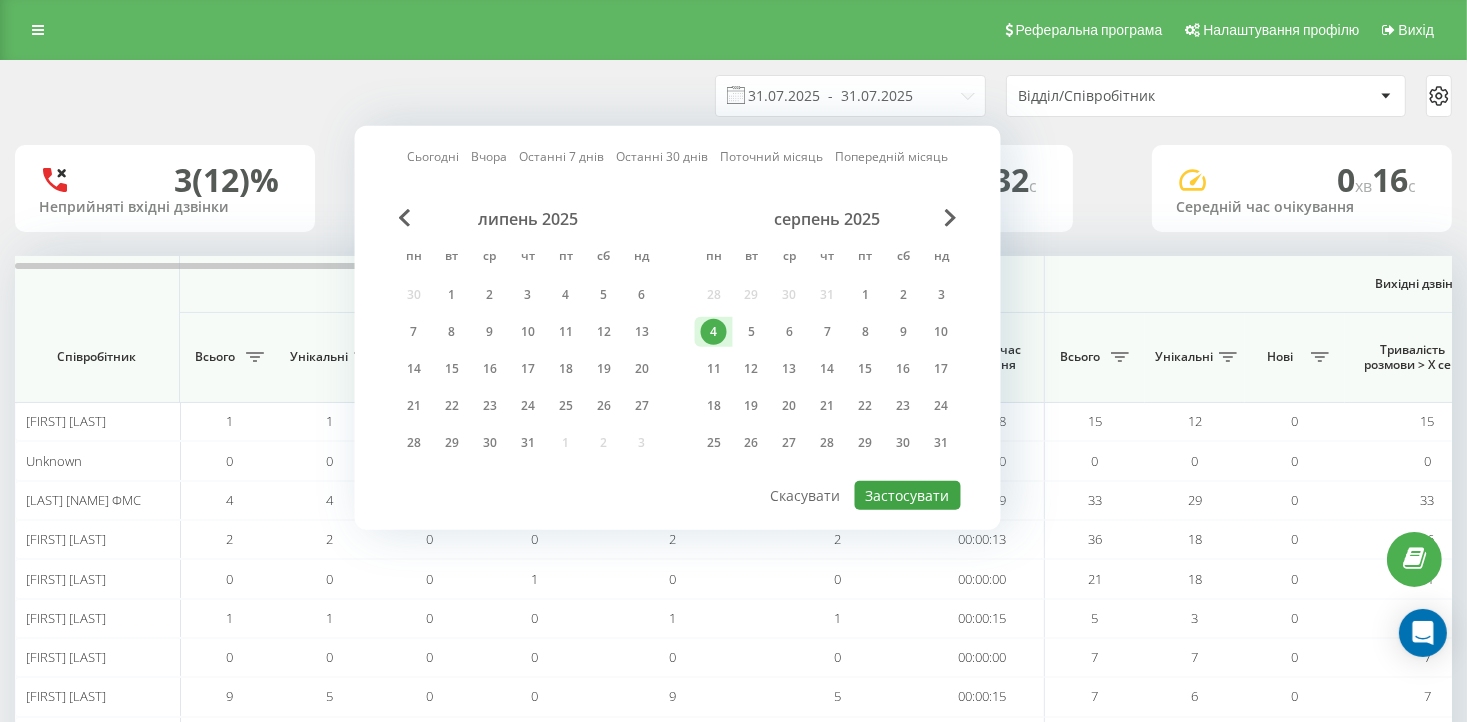 type on "04.08.2025  -  04.08.2025" 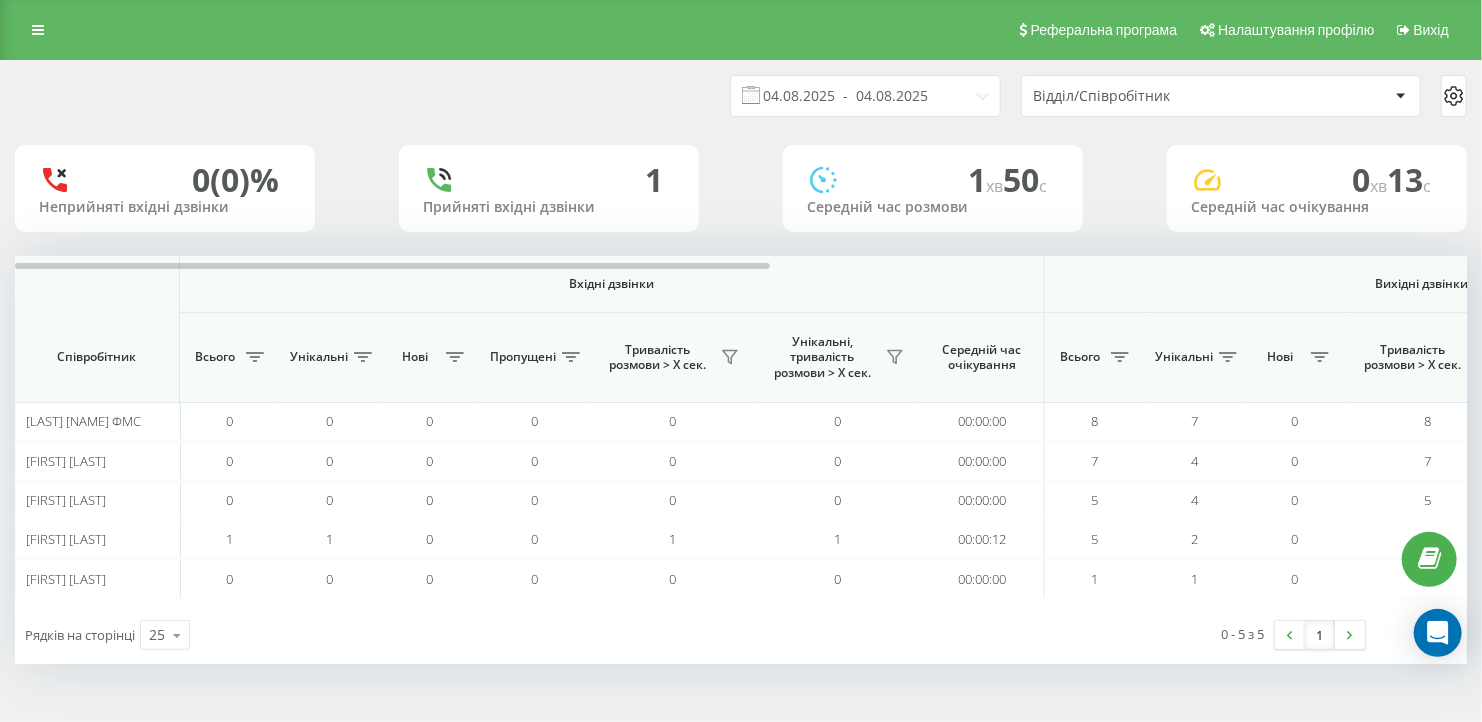 drag, startPoint x: 307, startPoint y: 288, endPoint x: 324, endPoint y: 312, distance: 29.410883 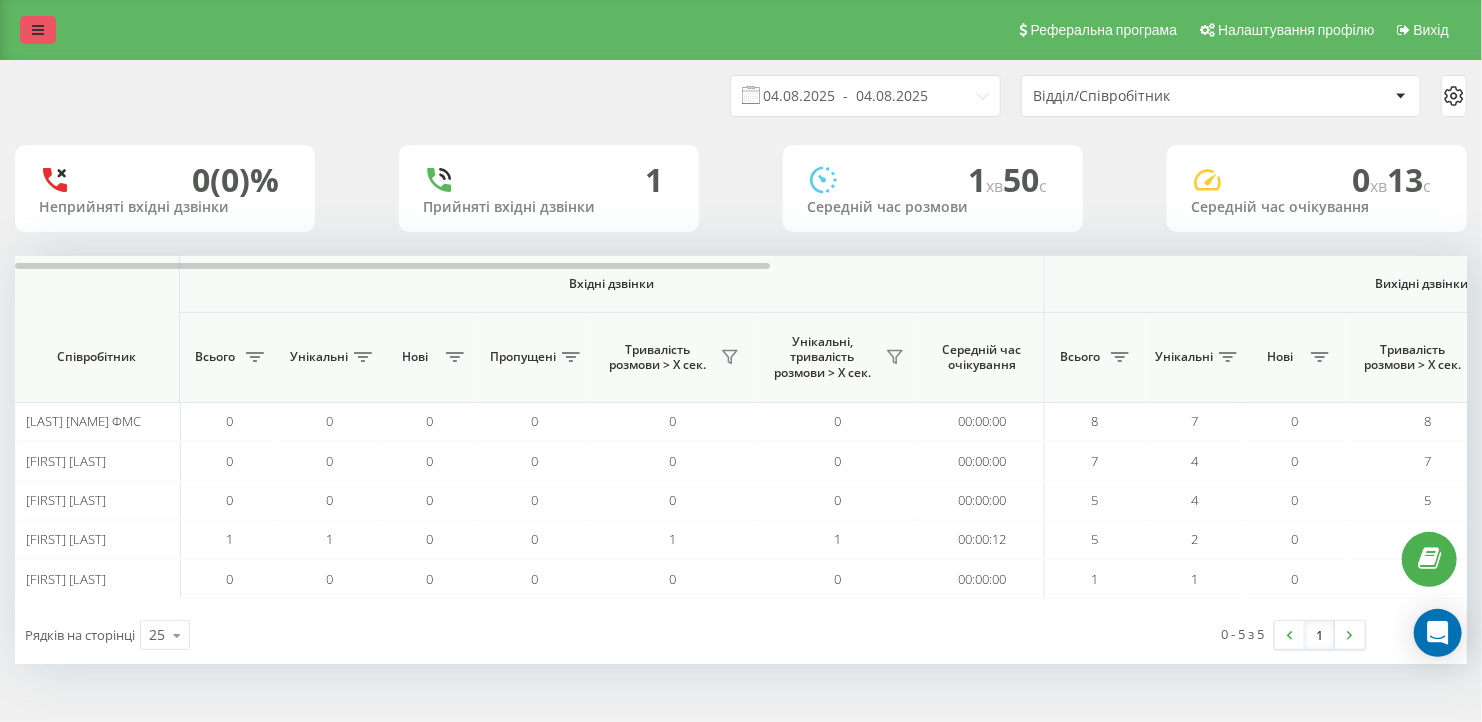 click at bounding box center [38, 30] 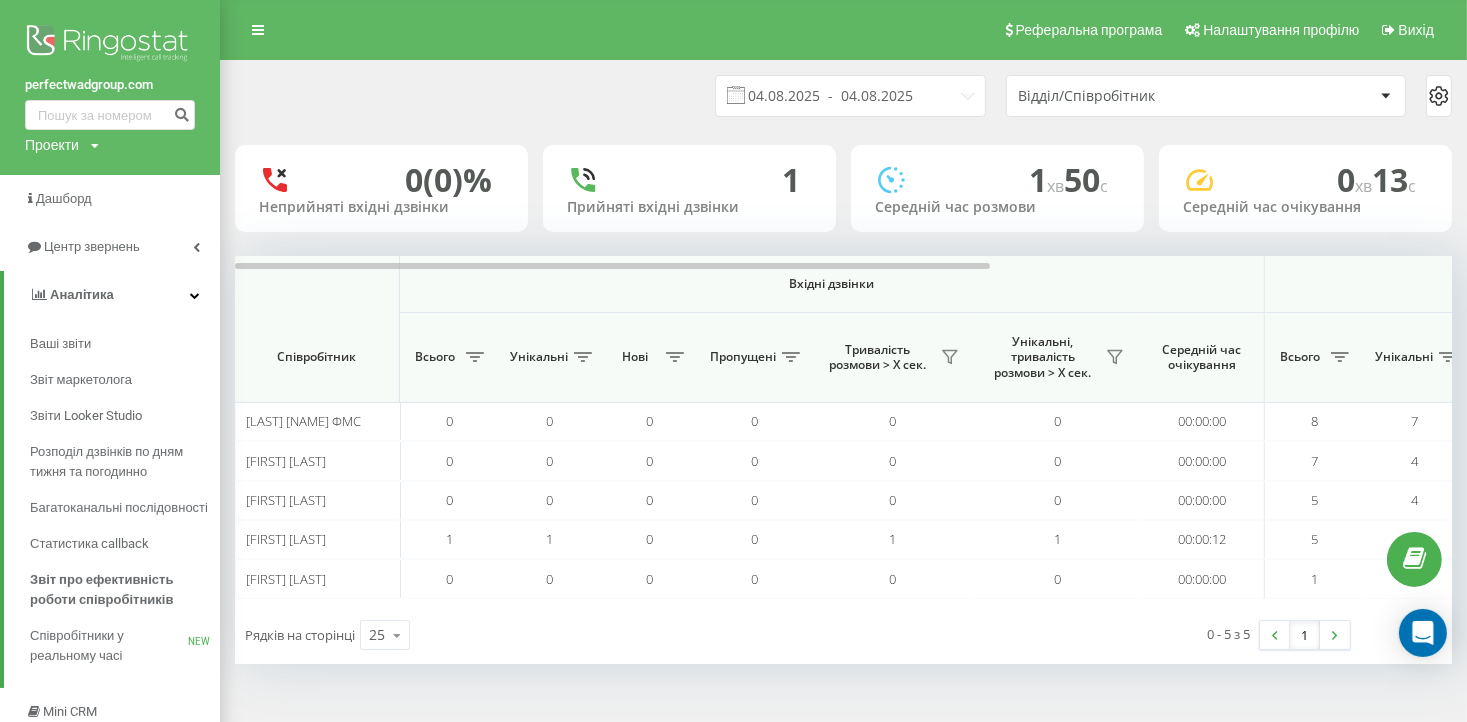 drag, startPoint x: 59, startPoint y: 76, endPoint x: 24, endPoint y: 86, distance: 36.40055 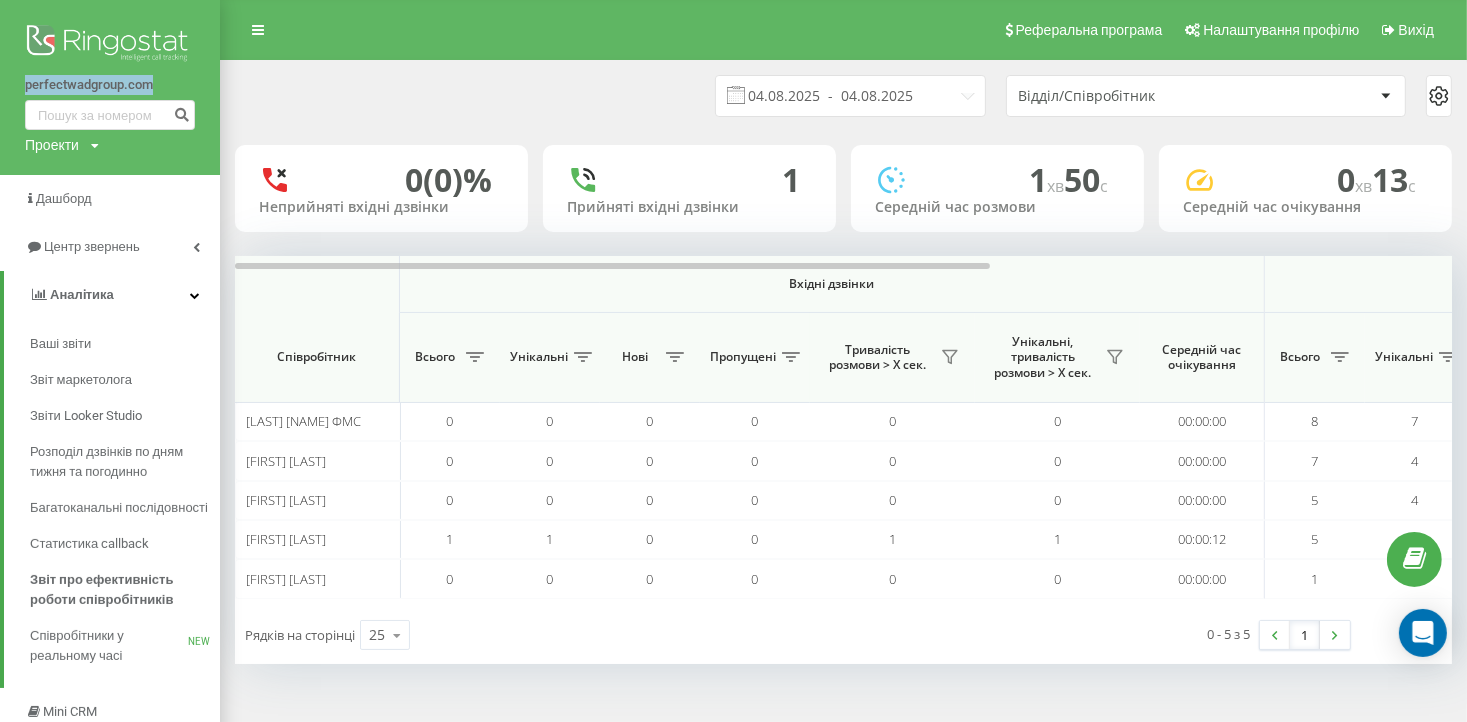 drag, startPoint x: 23, startPoint y: 83, endPoint x: 174, endPoint y: 97, distance: 151.64761 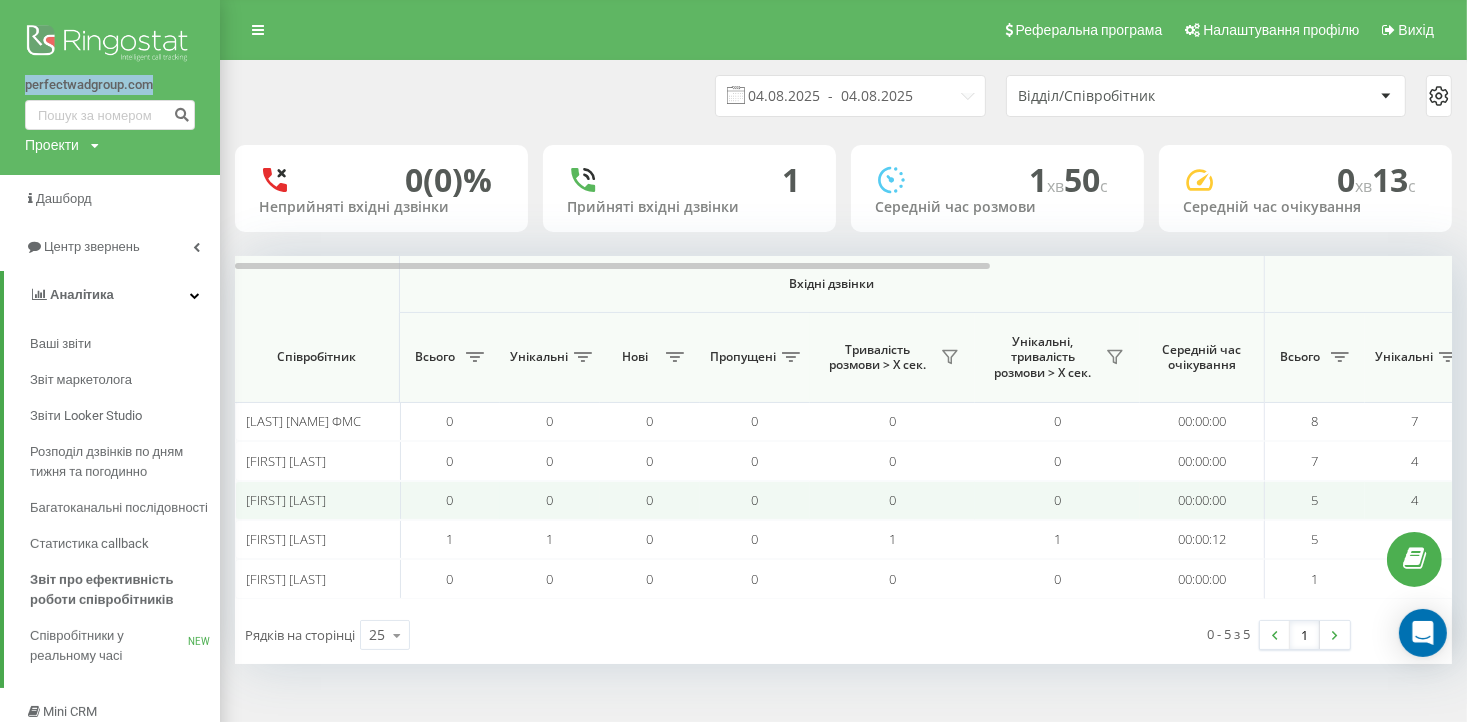 copy on "perfectwadgroup.com" 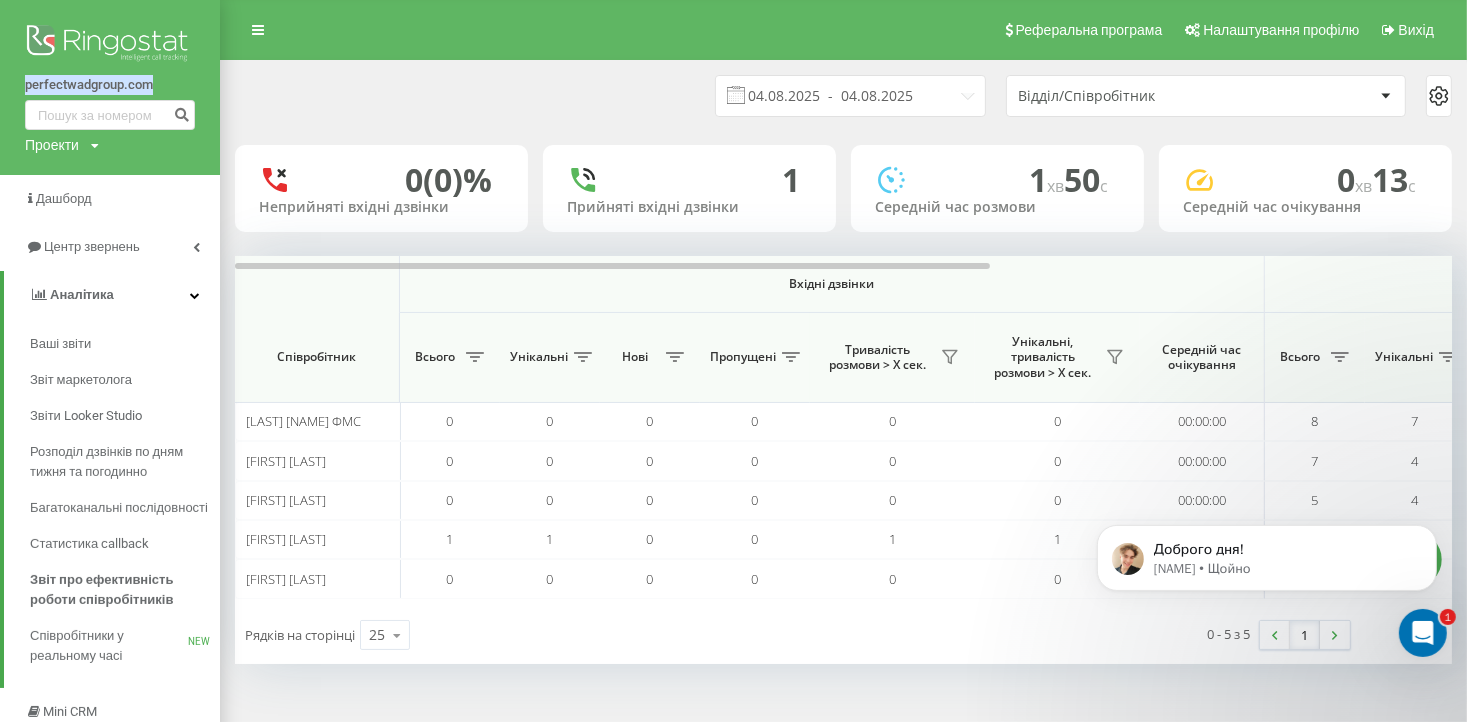 scroll, scrollTop: 0, scrollLeft: 0, axis: both 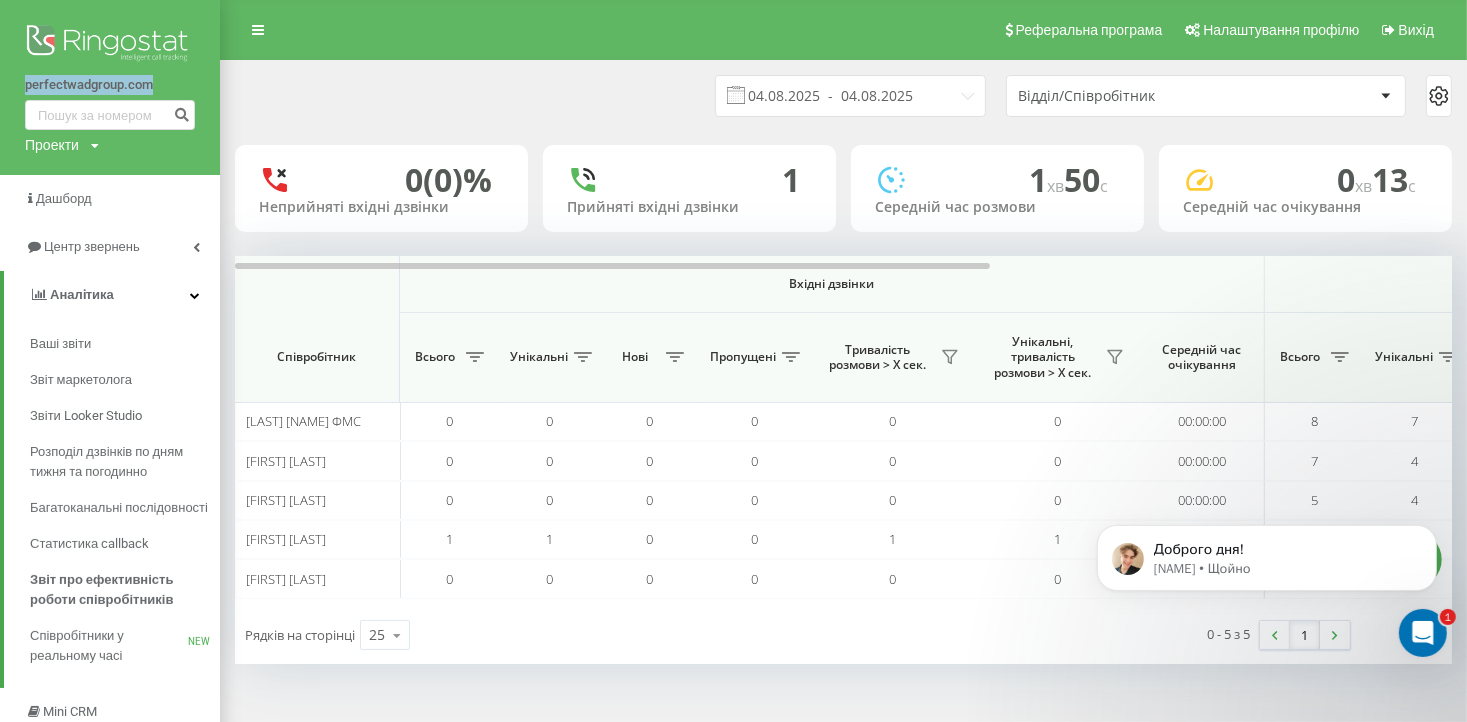click on "1" at bounding box center [1423, 633] 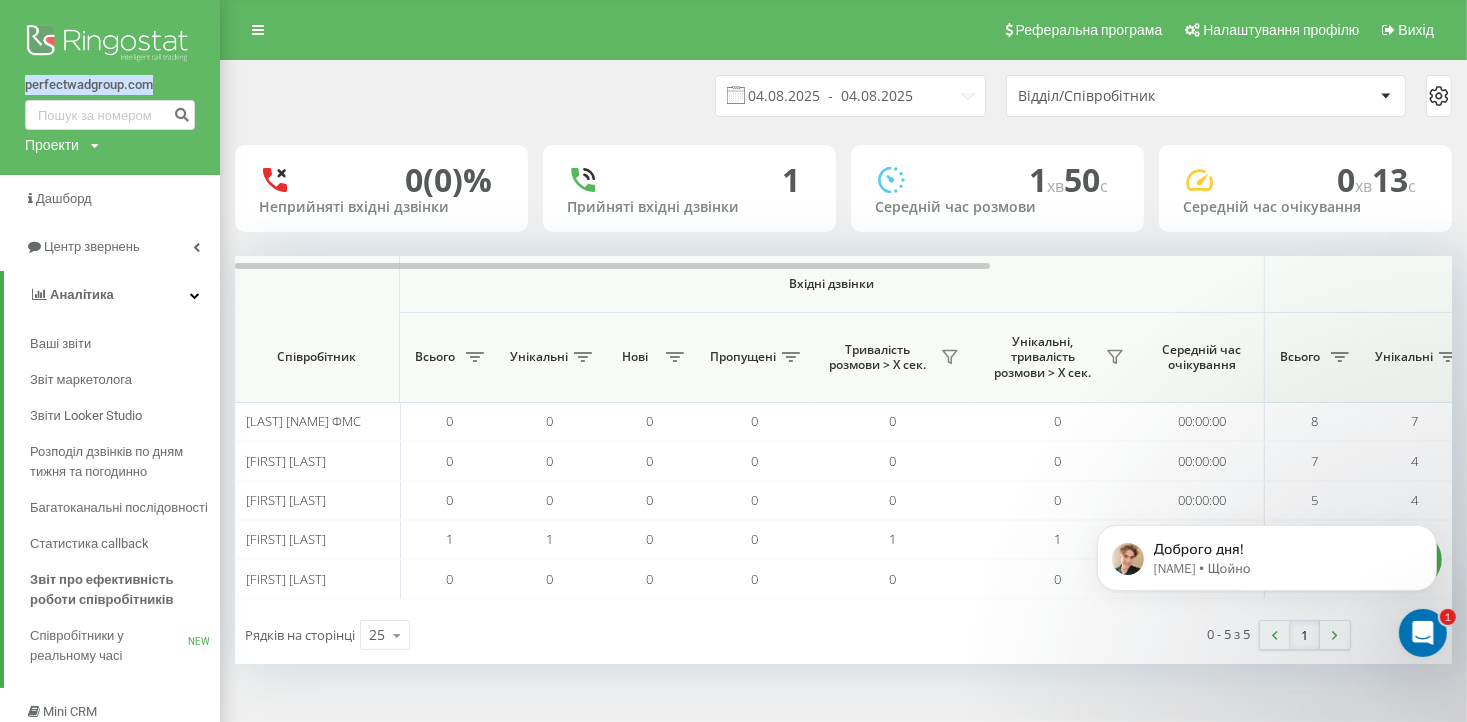 click at bounding box center (1422, 632) 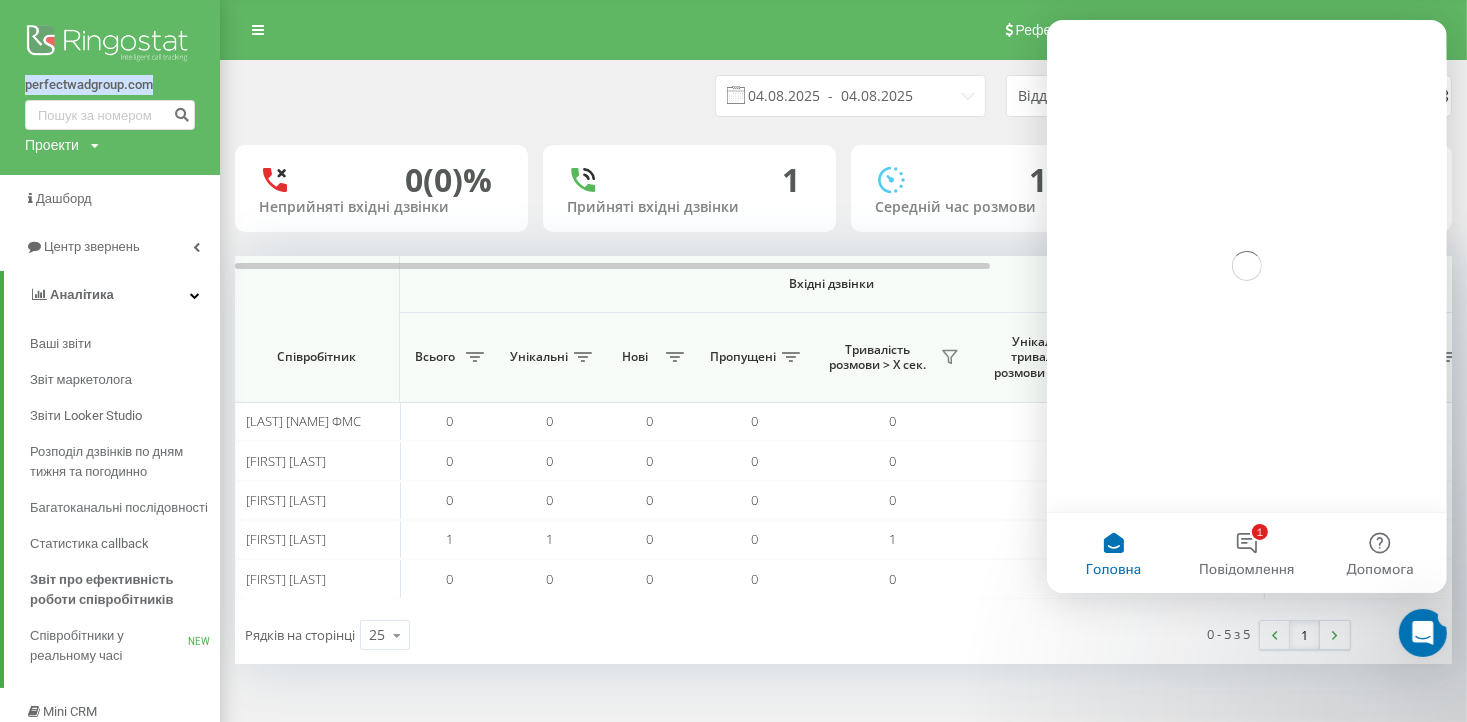 scroll, scrollTop: 0, scrollLeft: 0, axis: both 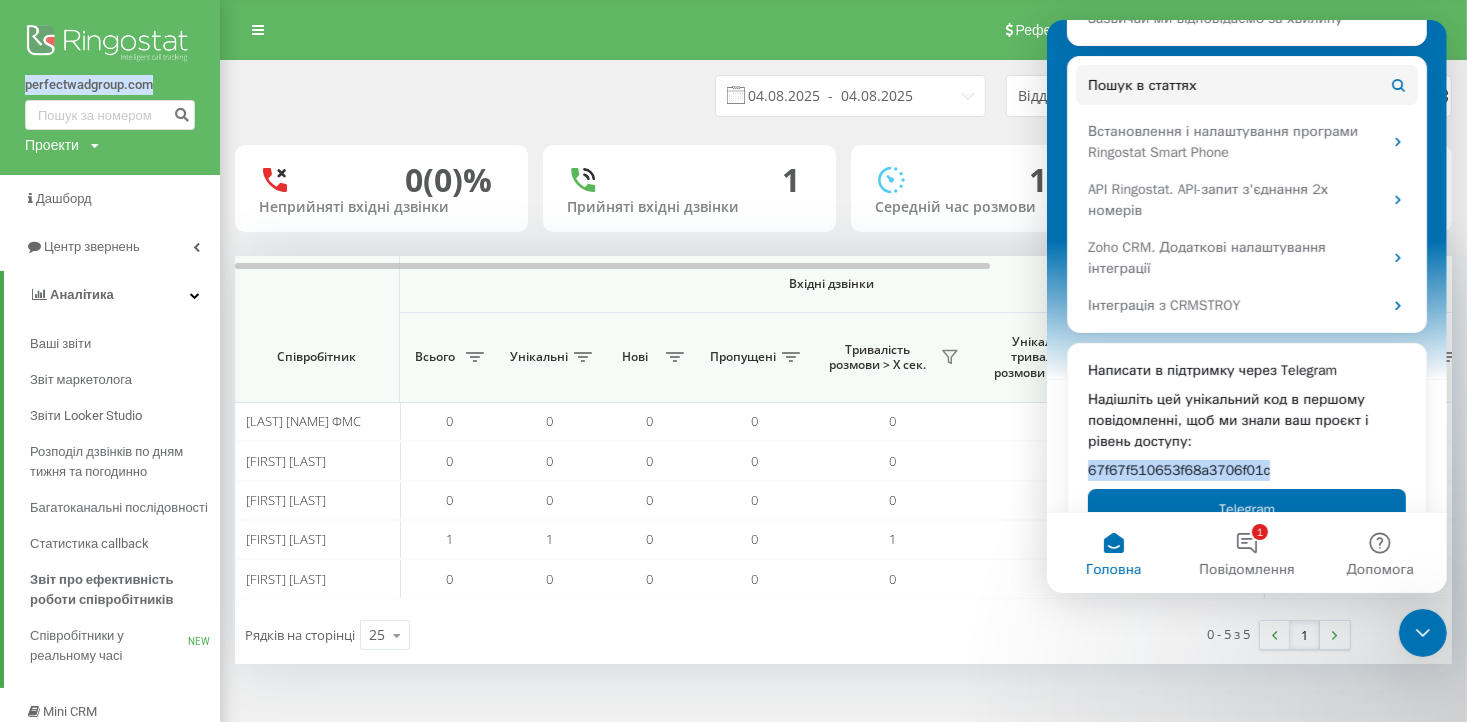 drag, startPoint x: 1258, startPoint y: 469, endPoint x: 1070, endPoint y: 468, distance: 188.00266 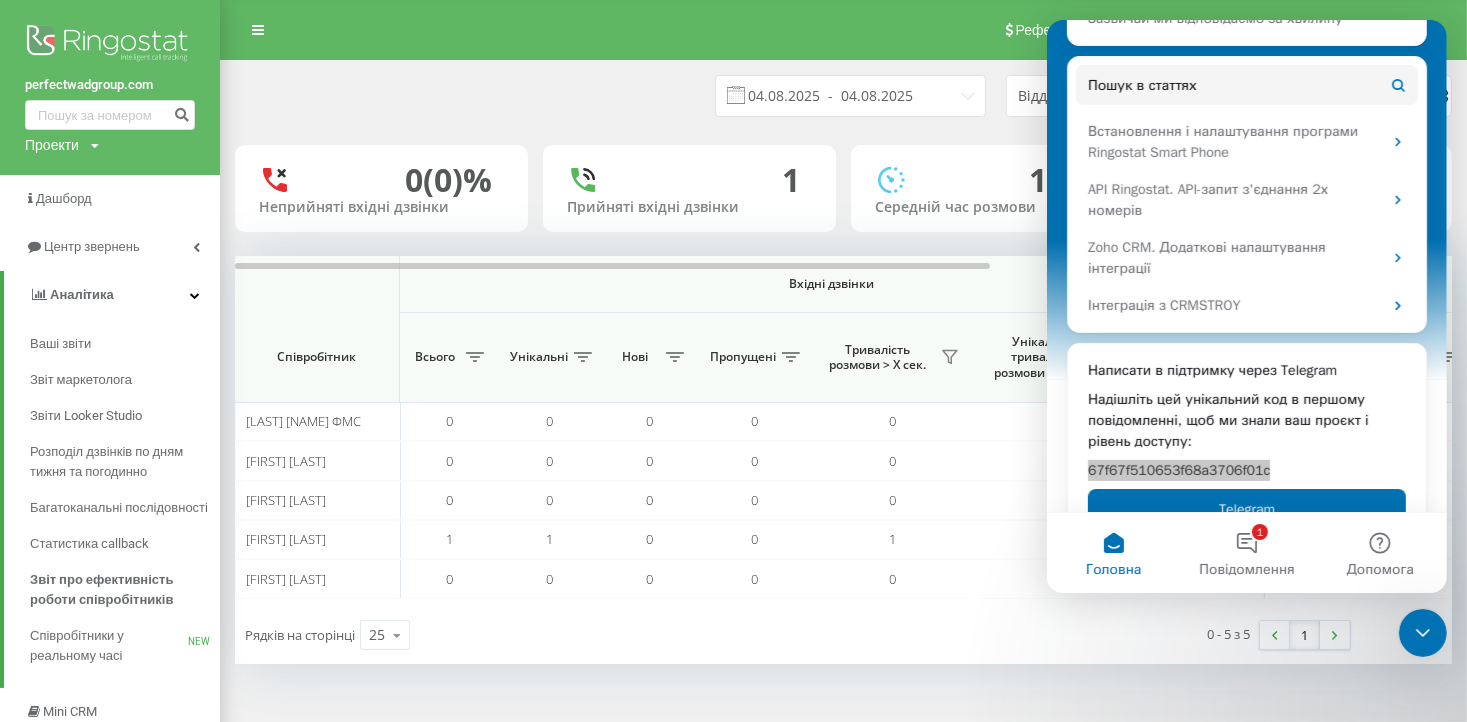 drag, startPoint x: 1176, startPoint y: 702, endPoint x: 1168, endPoint y: 695, distance: 10.630146 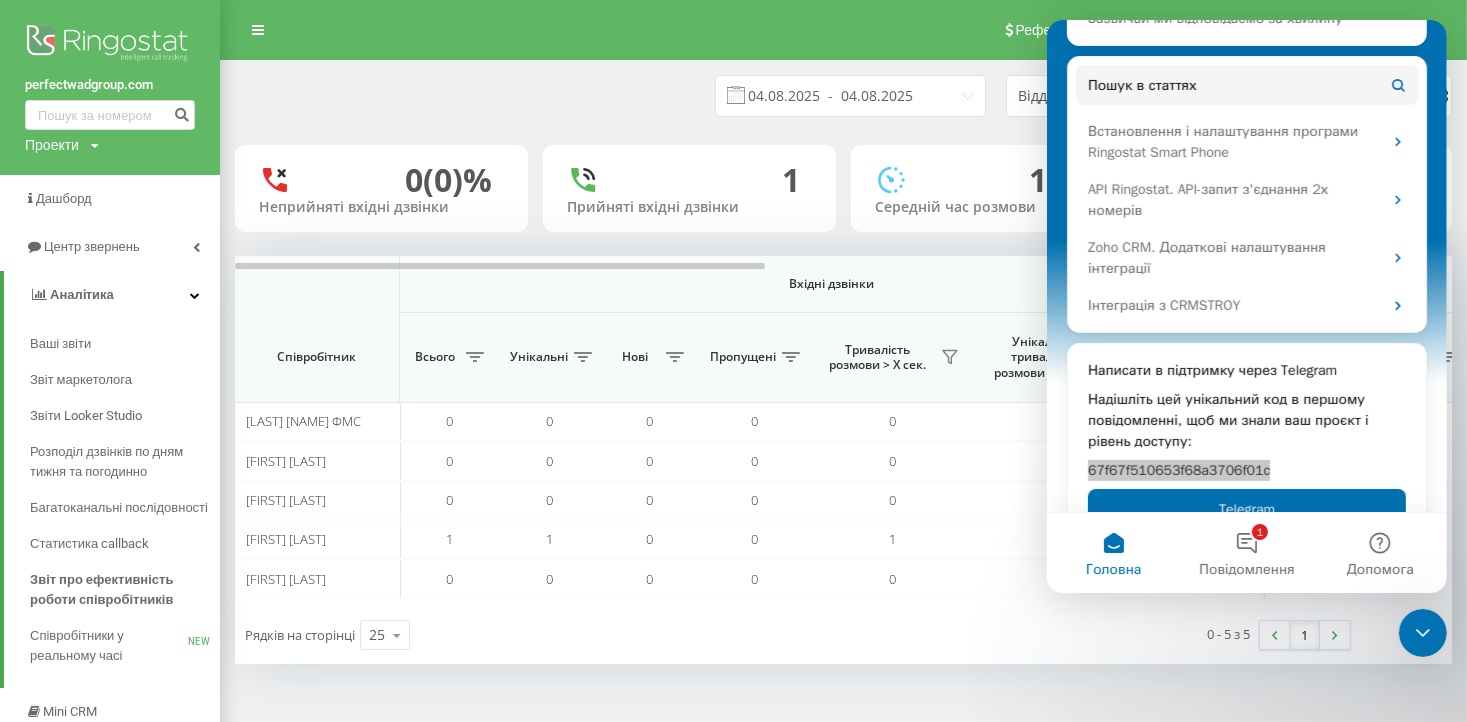click on "Реферальна програма Налаштування профілю Вихід" at bounding box center [733, 30] 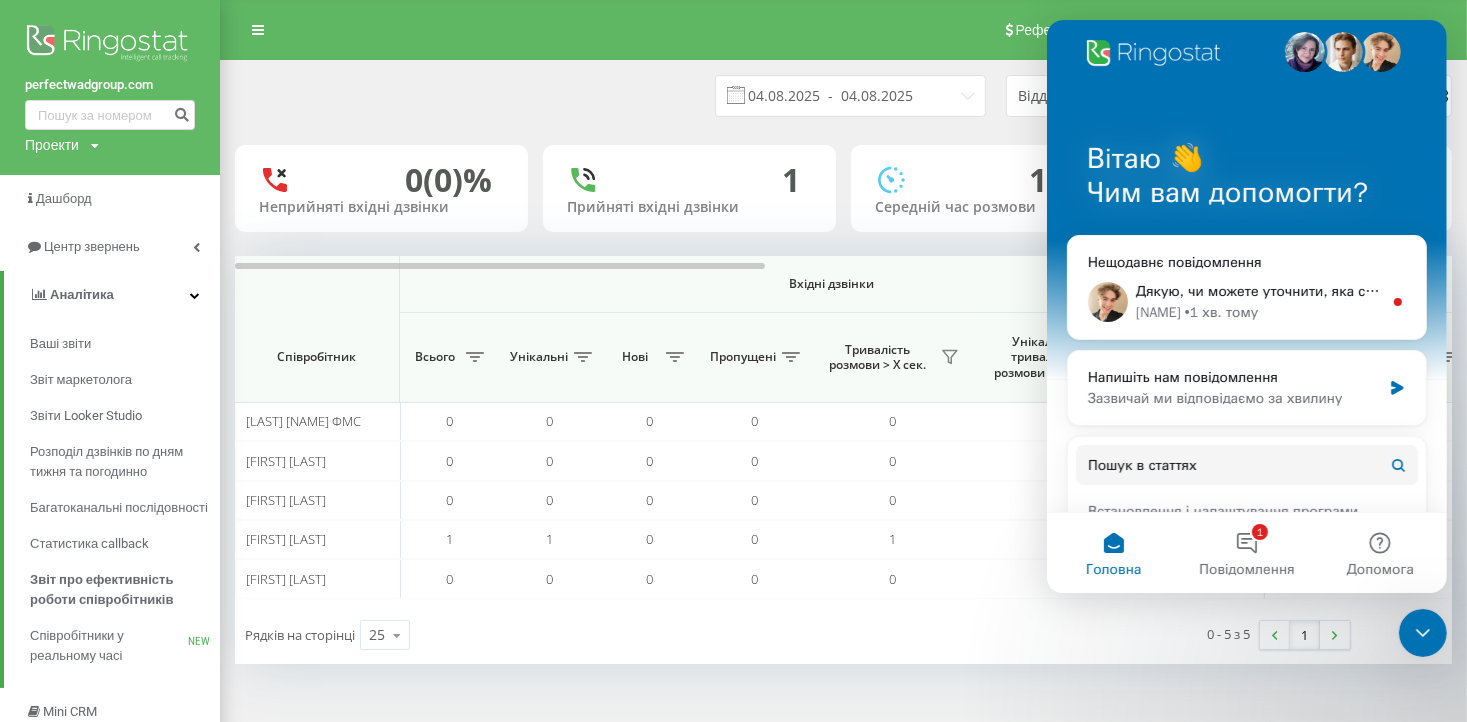 scroll, scrollTop: 0, scrollLeft: 0, axis: both 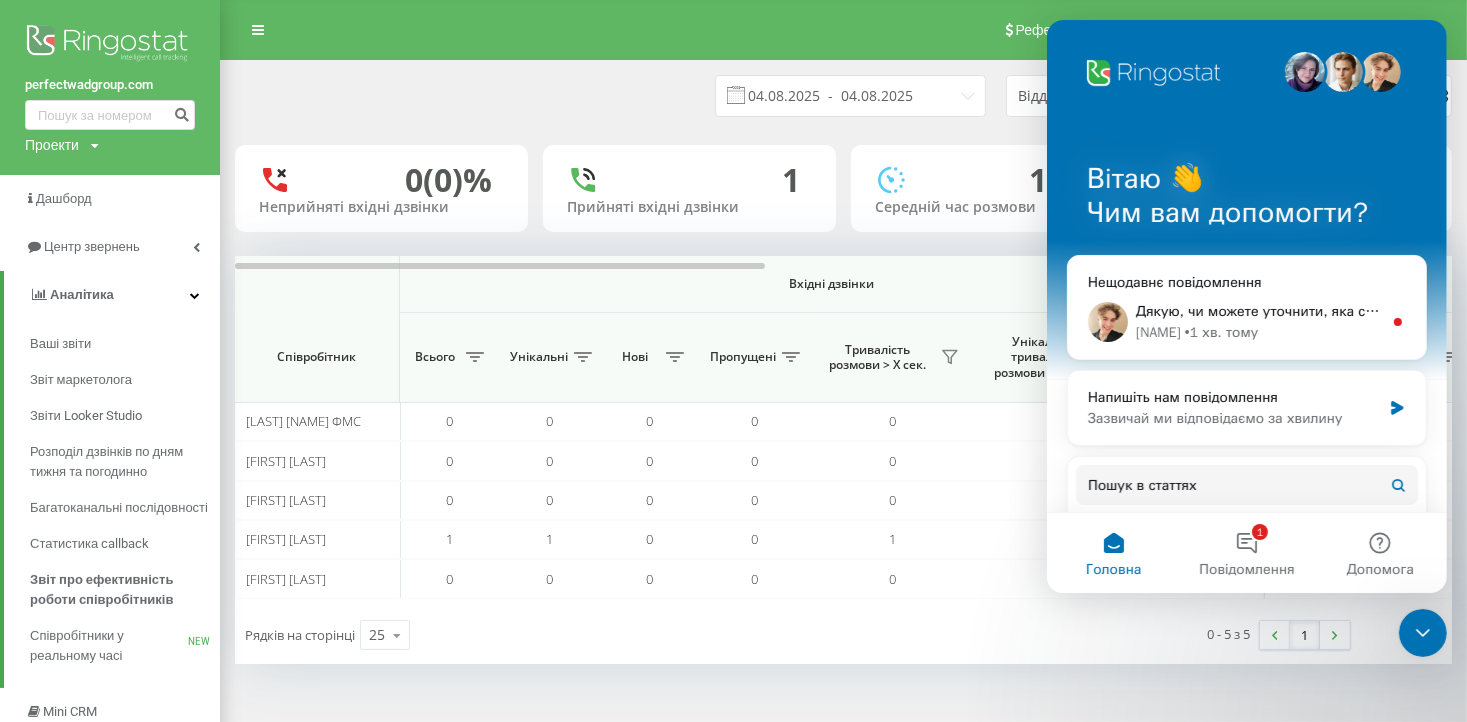 click on "04.08.2025  -  04.08.2025 Відділ/Співробітник" at bounding box center (843, 96) 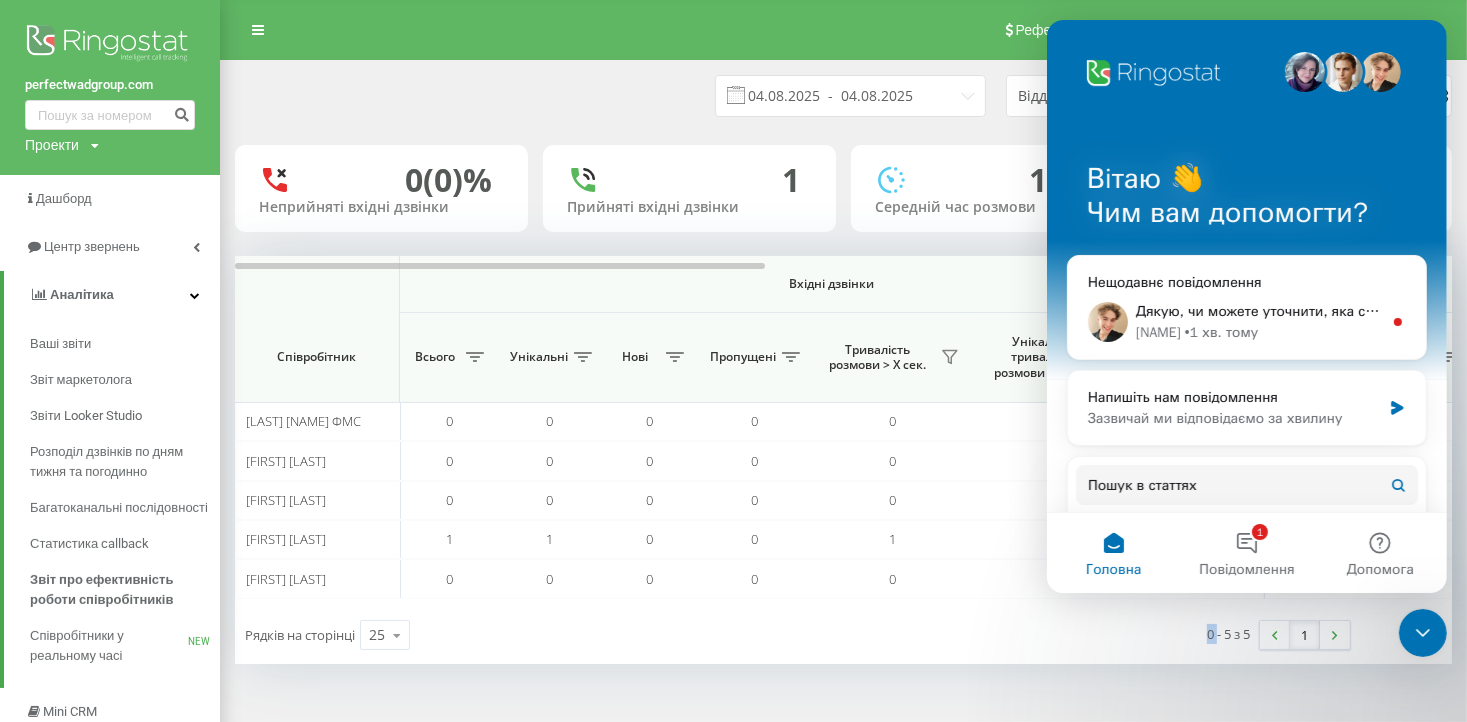 drag, startPoint x: 1019, startPoint y: 646, endPoint x: 411, endPoint y: 668, distance: 608.3979 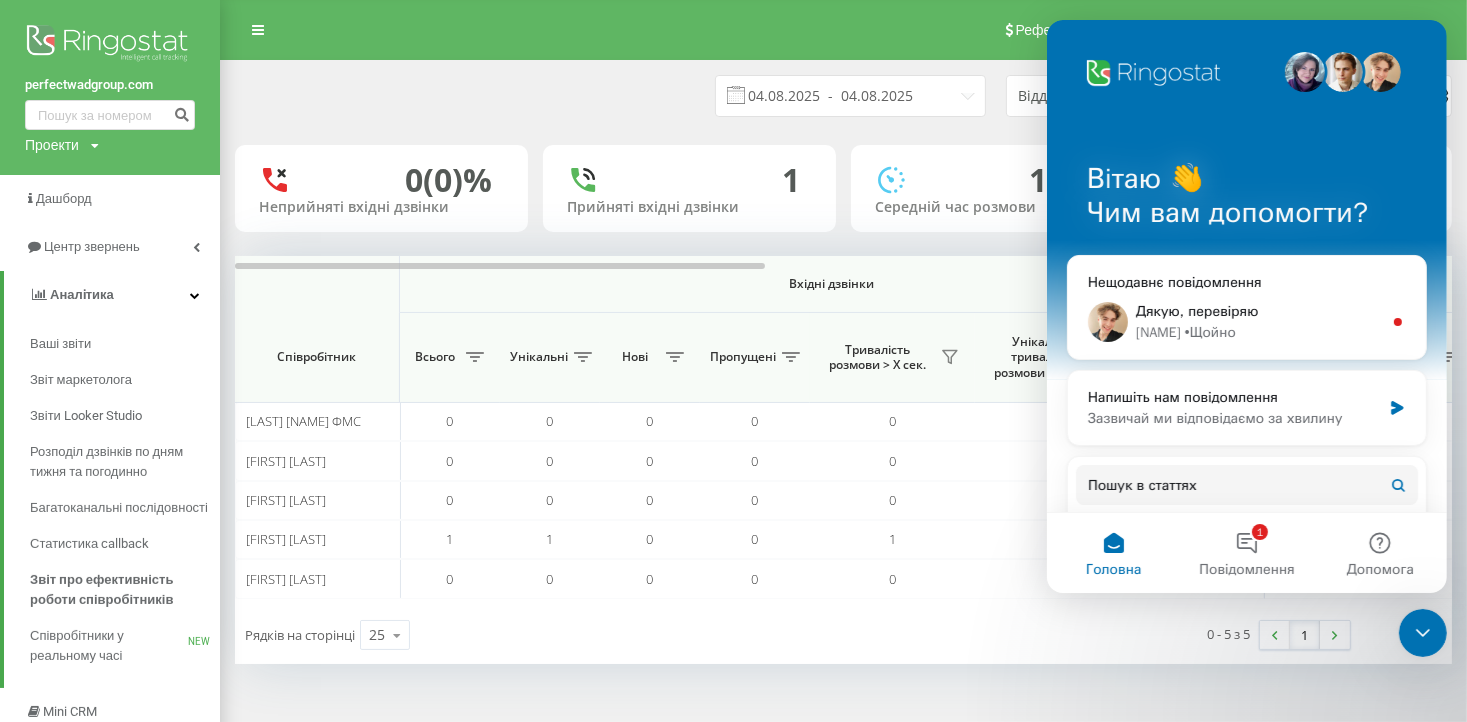 click on "Реферальна програма Налаштування профілю Вихід 04.08.2025  -  04.08.2025 Відділ/Співробітник 0  (0)% Неприйняті вхідні дзвінки 1 Прийняті вхідні дзвінки 1 хв  50 c Середній час розмови 0 хв  13 c Середній час очікування Вхідні дзвінки Вихідні дзвінки Всі дзвінки Співробітник Всього Унікальні Нові Пропущені Тривалість розмови > Х сек. Унікальні, тривалість розмови > Х сек. Середній час очікування Всього Унікальні Нові Тривалість розмови > Х сек. Унікальні, тривалість розмови > Х сек. Середній час очікування Всього Унікальні Нові Загальна тривалість розмови Вовчук Назар ФМС" at bounding box center (733, 361) 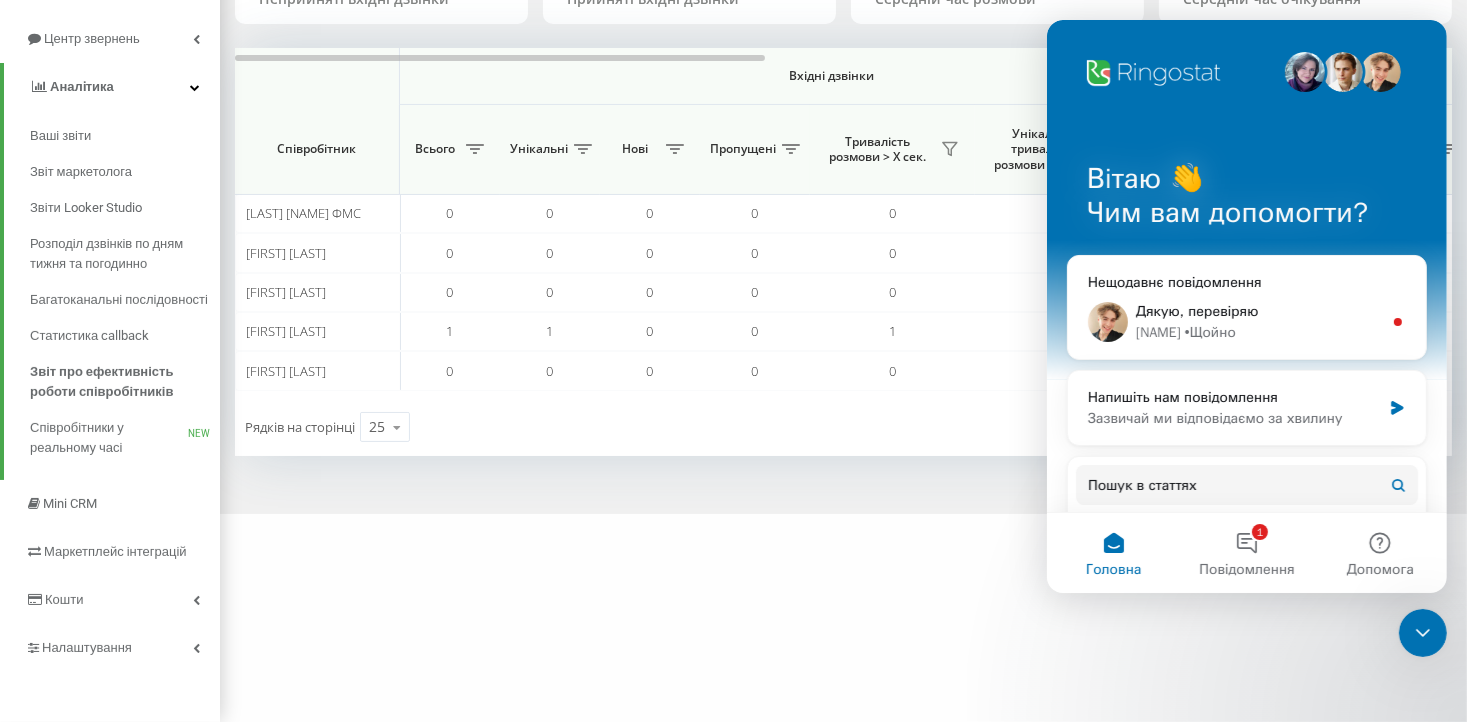 scroll, scrollTop: 128, scrollLeft: 0, axis: vertical 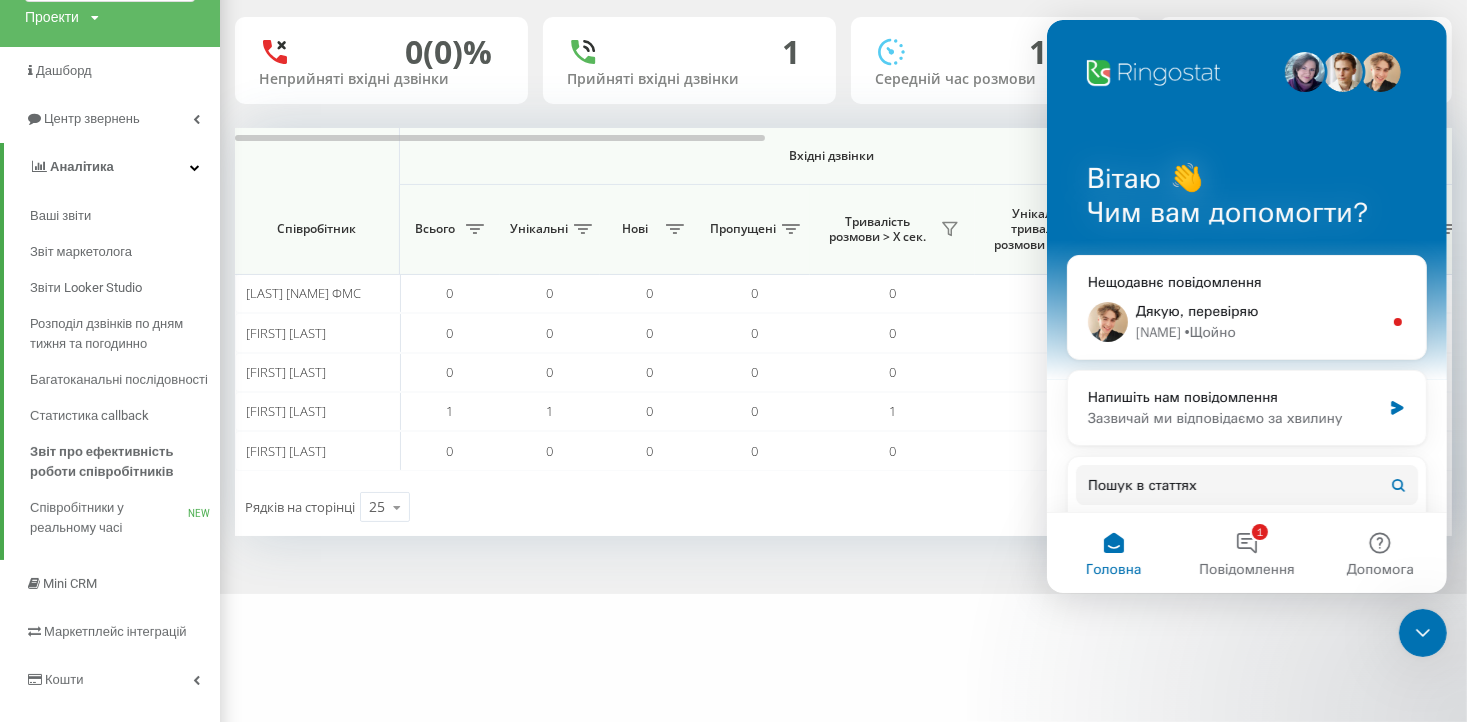 click on "Вiтаю 👋 Чим вам допомогти?" at bounding box center [1246, 200] 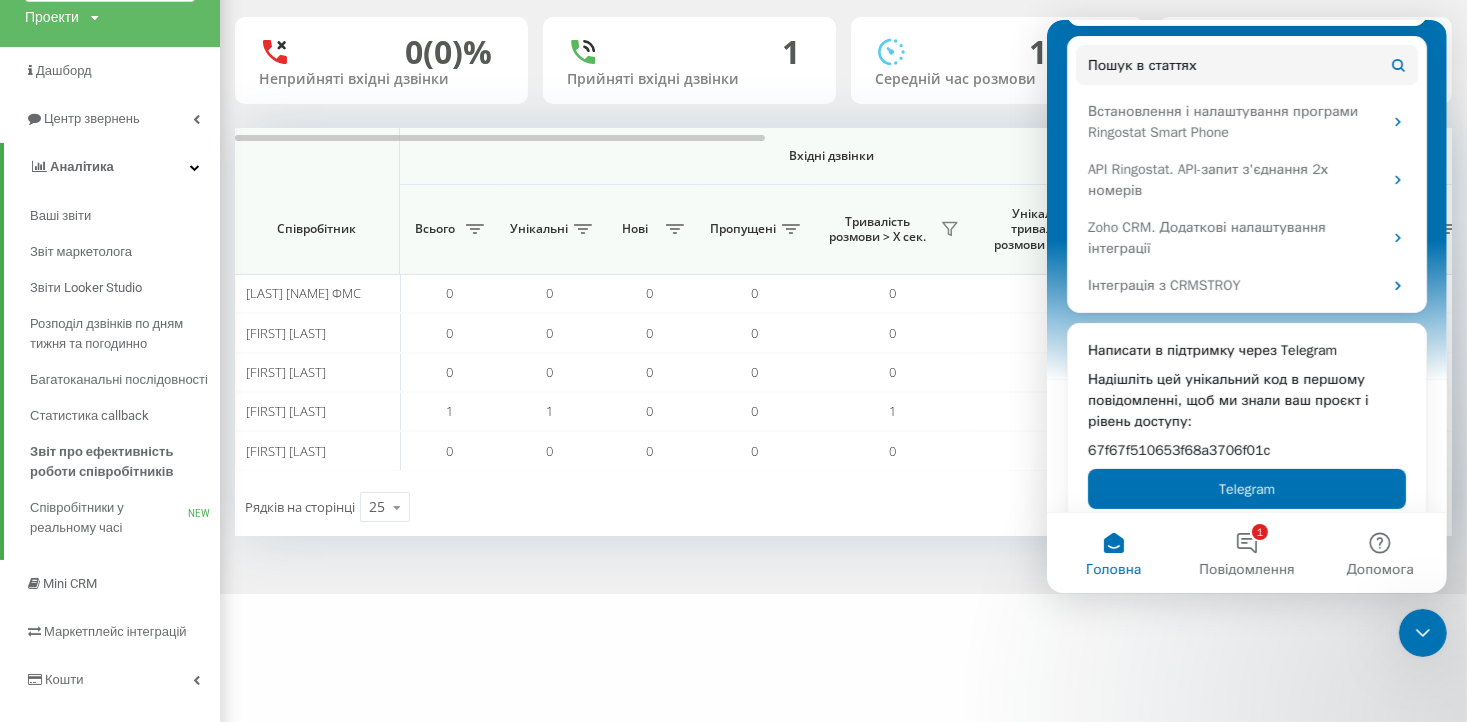 scroll, scrollTop: 440, scrollLeft: 0, axis: vertical 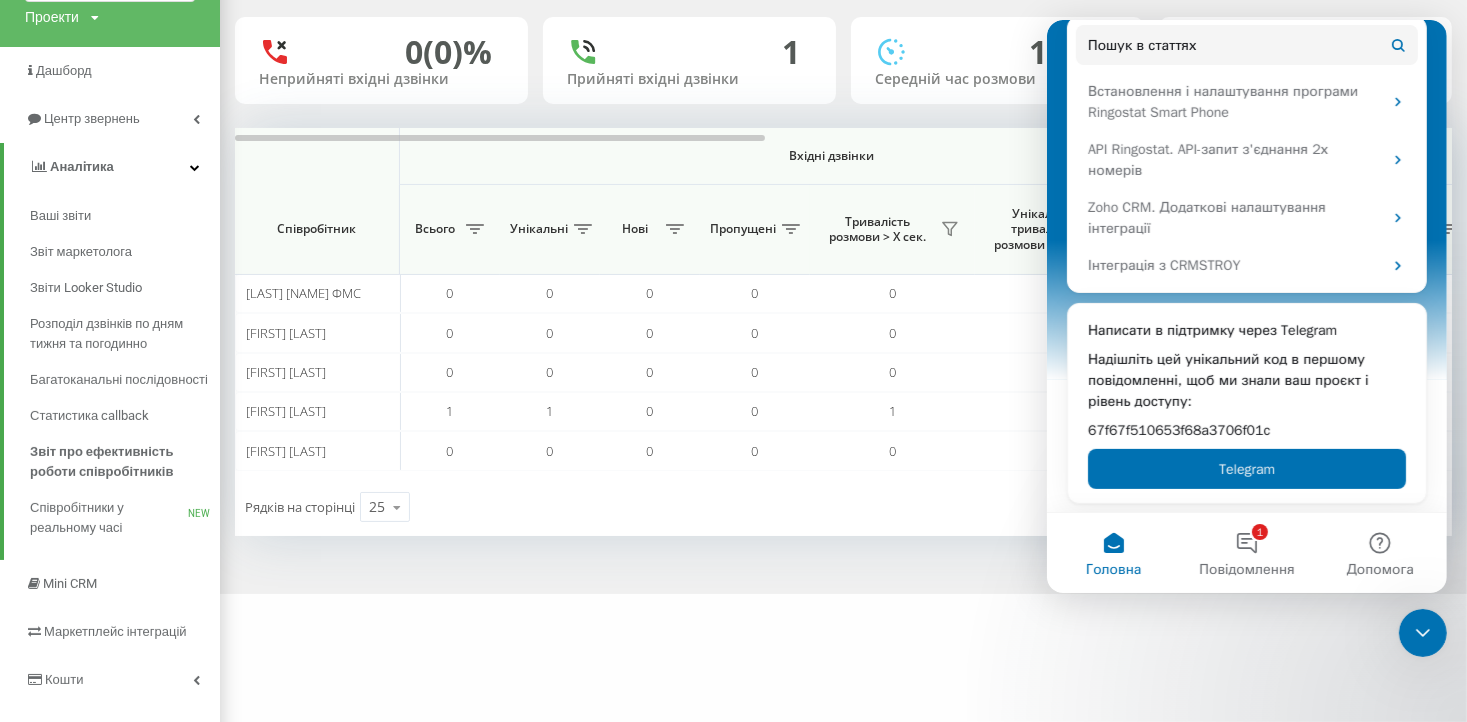 click on "04.08.2025  -  04.08.2025 Відділ/Співробітник 0  (0)% Неприйняті вхідні дзвінки 1 Прийняті вхідні дзвінки 1 хв  50 c Середній час розмови 0 хв  13 c Середній час очікування Вхідні дзвінки Вихідні дзвінки Всі дзвінки Співробітник Всього Унікальні Нові Пропущені Тривалість розмови > Х сек. Унікальні, тривалість розмови > Х сек. Середній час очікування Всього Унікальні Нові Тривалість розмови > Х сек. Унікальні, тривалість розмови > Х сек. Середній час очікування Всього Унікальні Нові Загальна тривалість розмови Середня тривалість розмови Середньоденна тривалість розмови 0 0 0" at bounding box center (843, 234) 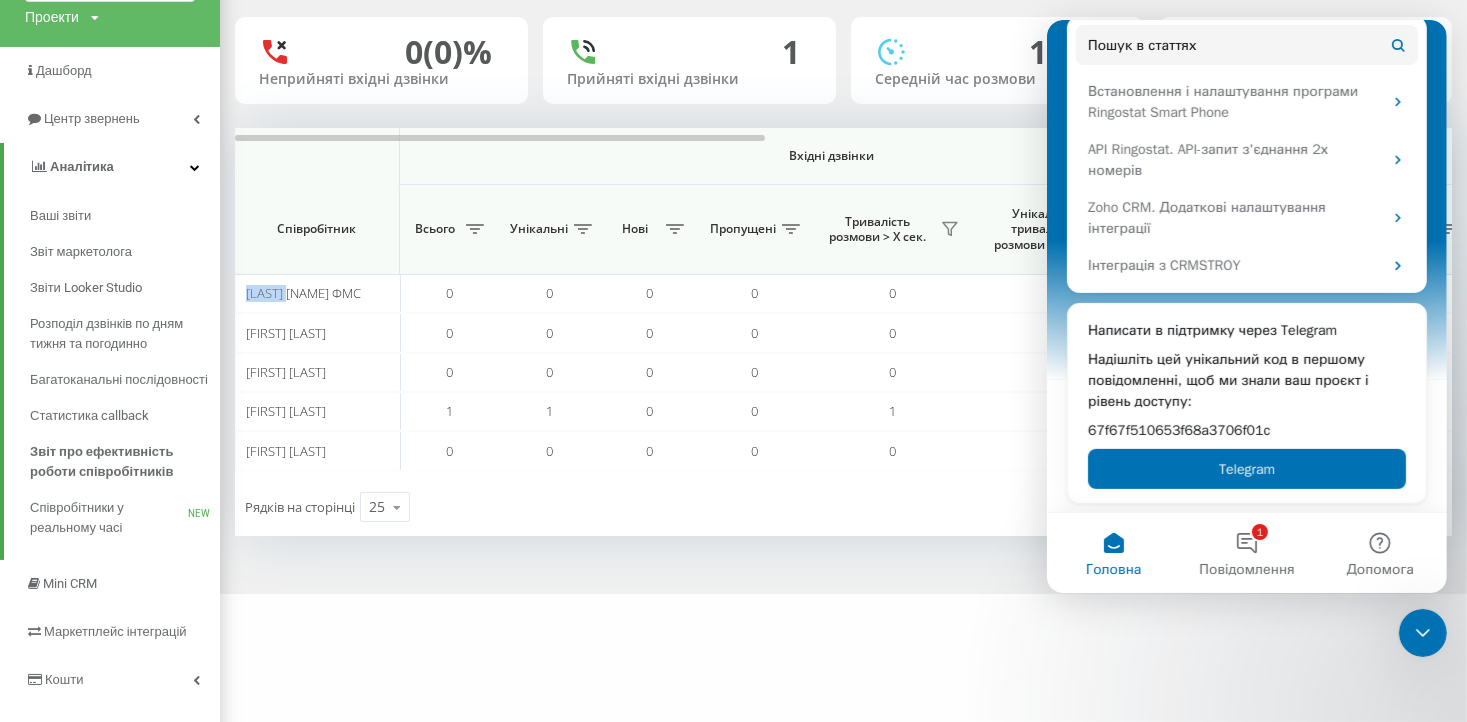 click on "04.08.2025  -  04.08.2025 Відділ/Співробітник 0  (0)% Неприйняті вхідні дзвінки 1 Прийняті вхідні дзвінки 1 хв  50 c Середній час розмови 0 хв  13 c Середній час очікування Вхідні дзвінки Вихідні дзвінки Всі дзвінки Співробітник Всього Унікальні Нові Пропущені Тривалість розмови > Х сек. Унікальні, тривалість розмови > Х сек. Середній час очікування Всього Унікальні Нові Тривалість розмови > Х сек. Унікальні, тривалість розмови > Х сек. Середній час очікування Всього Унікальні Нові Загальна тривалість розмови Середня тривалість розмови Середньоденна тривалість розмови 0 0 0" at bounding box center (843, 234) 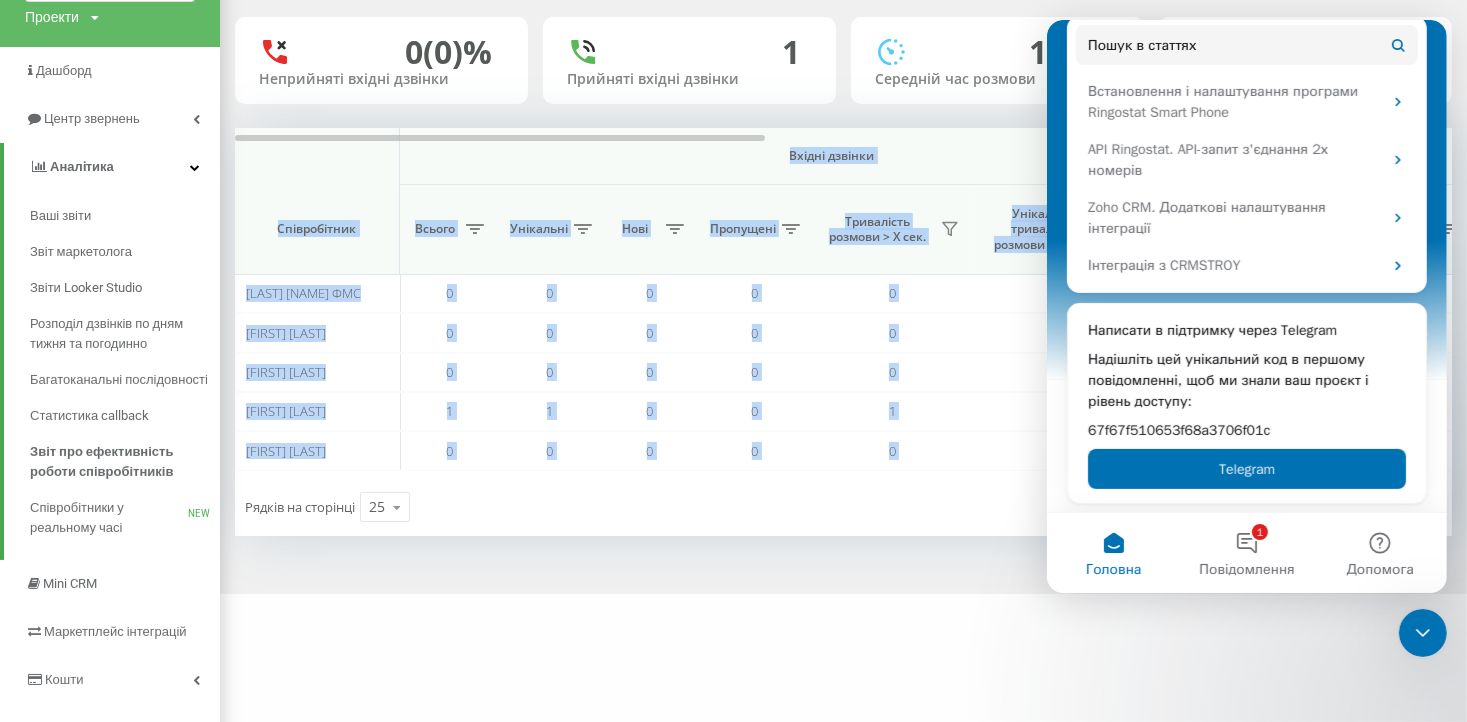 click on "04.08.2025  -  04.08.2025 Відділ/Співробітник 0  (0)% Неприйняті вхідні дзвінки 1 Прийняті вхідні дзвінки 1 хв  50 c Середній час розмови 0 хв  13 c Середній час очікування Вхідні дзвінки Вихідні дзвінки Всі дзвінки Співробітник Всього Унікальні Нові Пропущені Тривалість розмови > Х сек. Унікальні, тривалість розмови > Х сек. Середній час очікування Всього Унікальні Нові Тривалість розмови > Х сек. Унікальні, тривалість розмови > Х сек. Середній час очікування Всього Унікальні Нові Загальна тривалість розмови Середня тривалість розмови Середньоденна тривалість розмови 0 0 0" at bounding box center [843, 234] 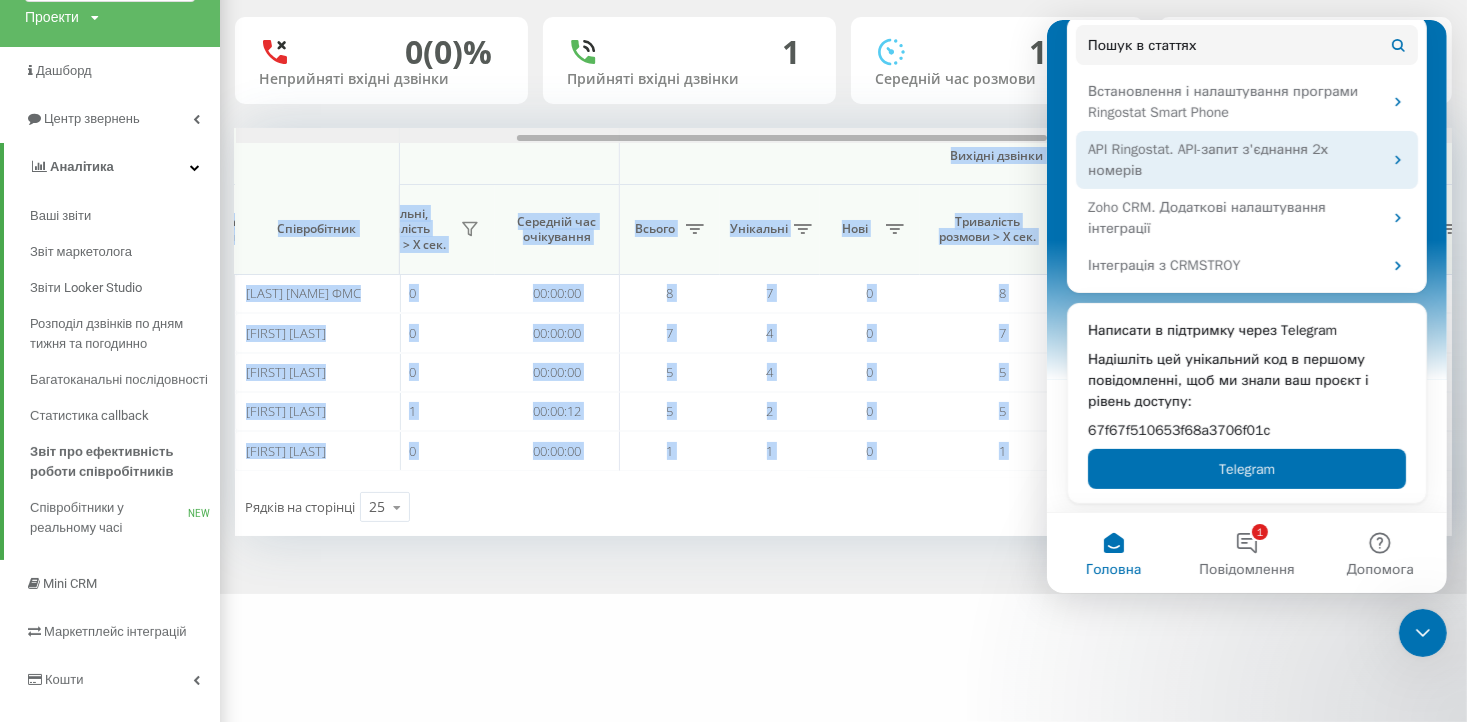 drag, startPoint x: 1796, startPoint y: 157, endPoint x: 1158, endPoint y: 142, distance: 638.17633 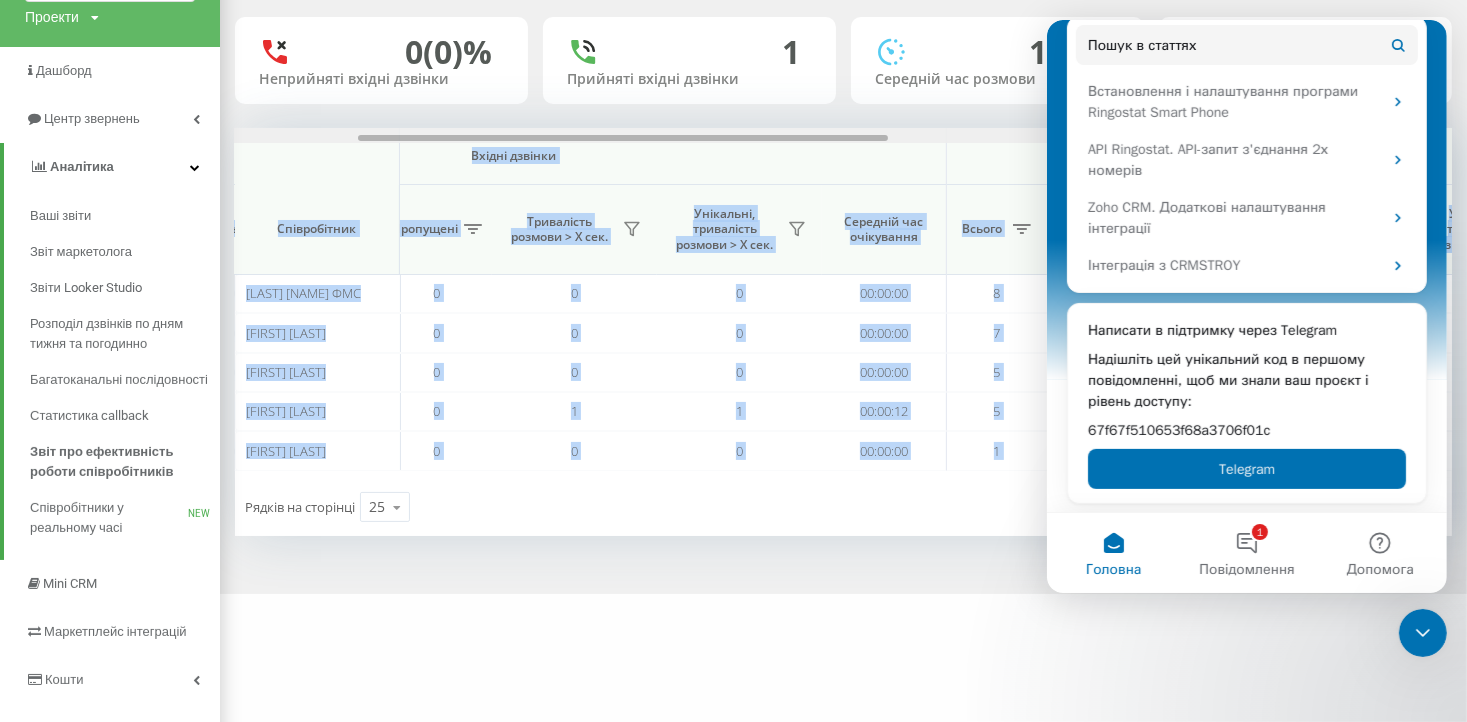 scroll, scrollTop: 0, scrollLeft: 307, axis: horizontal 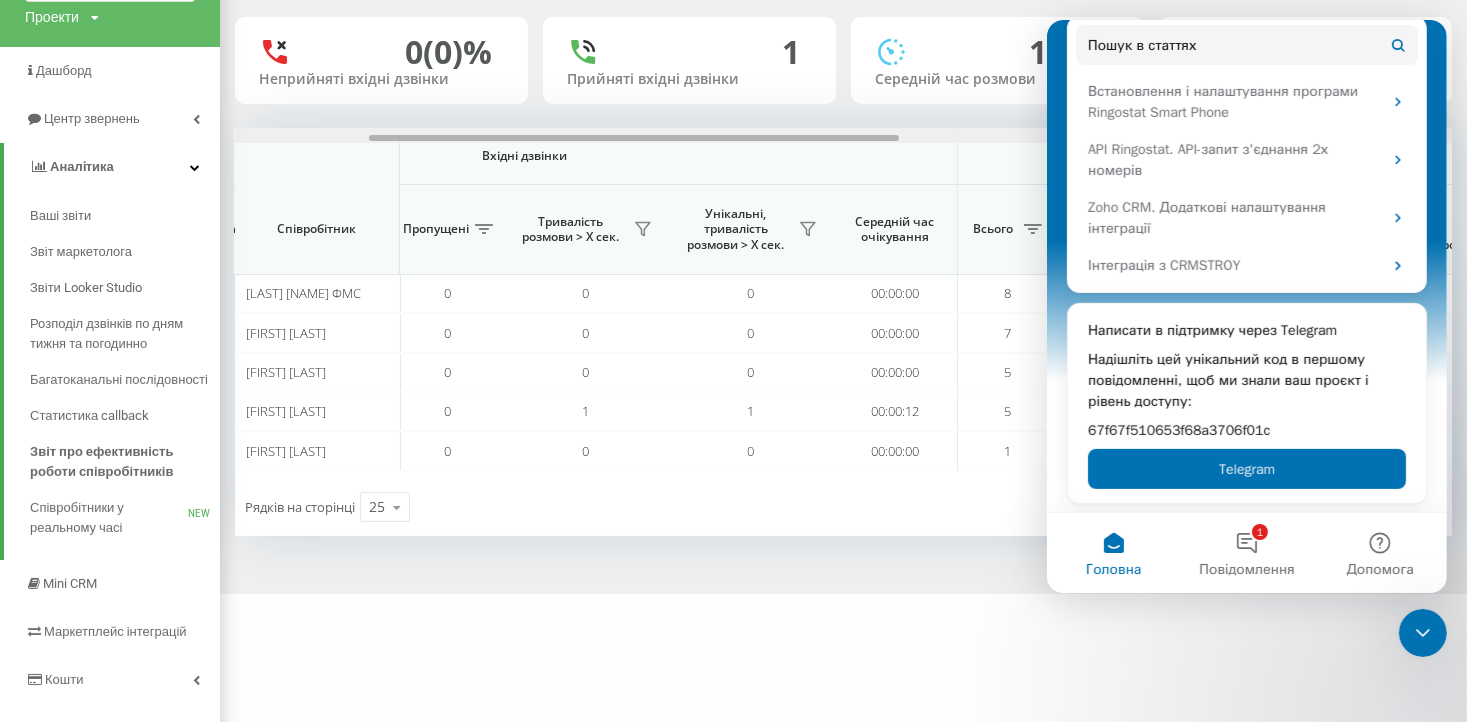 click on "Вхідні дзвінки" at bounding box center (525, 156) 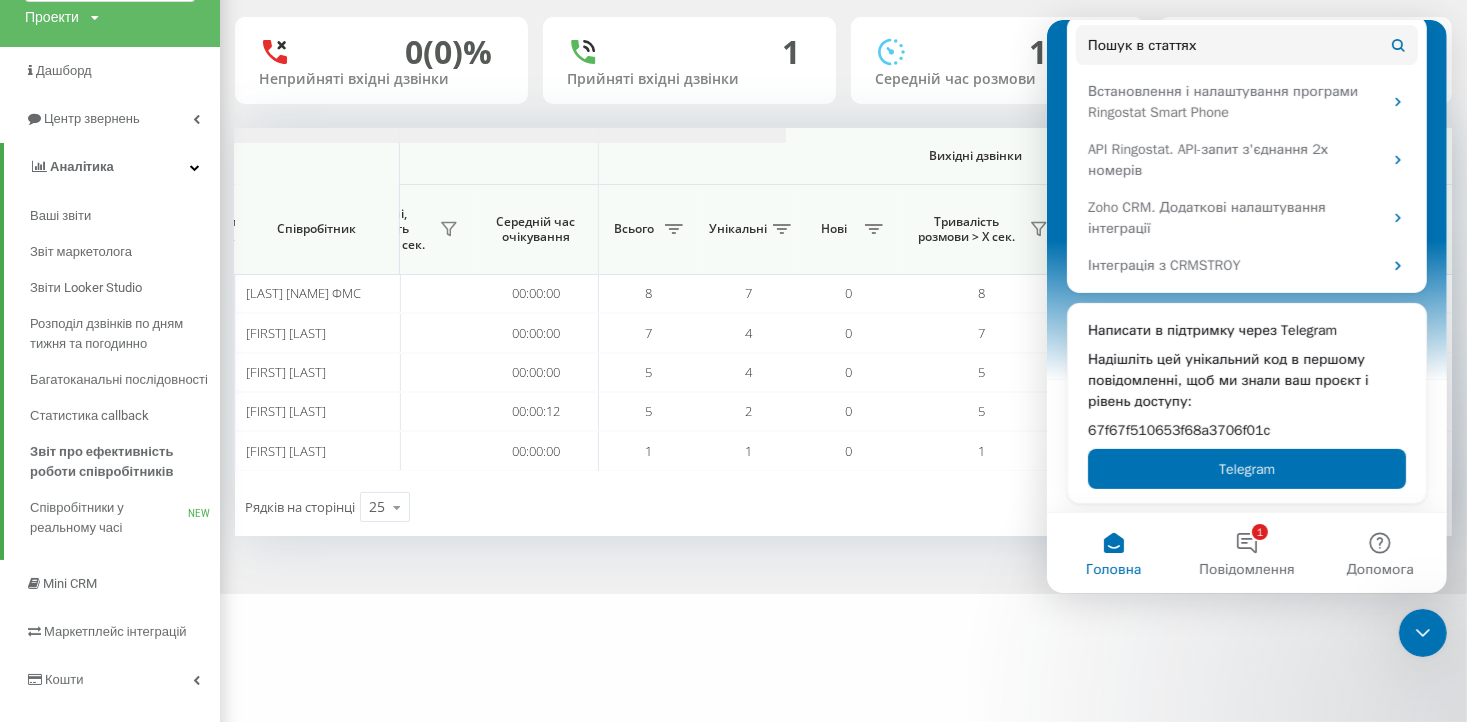 scroll, scrollTop: 0, scrollLeft: 0, axis: both 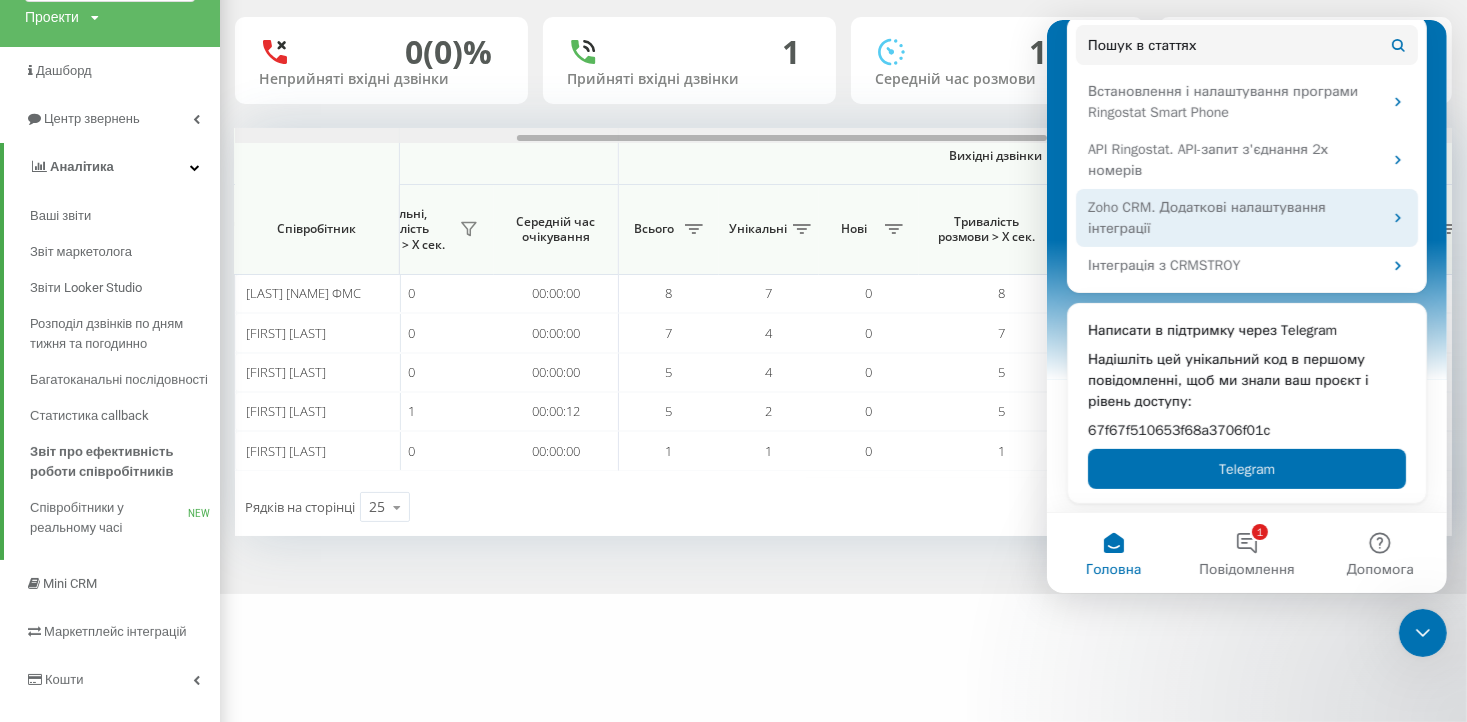 drag, startPoint x: 1930, startPoint y: 160, endPoint x: 1114, endPoint y: 208, distance: 817.4105 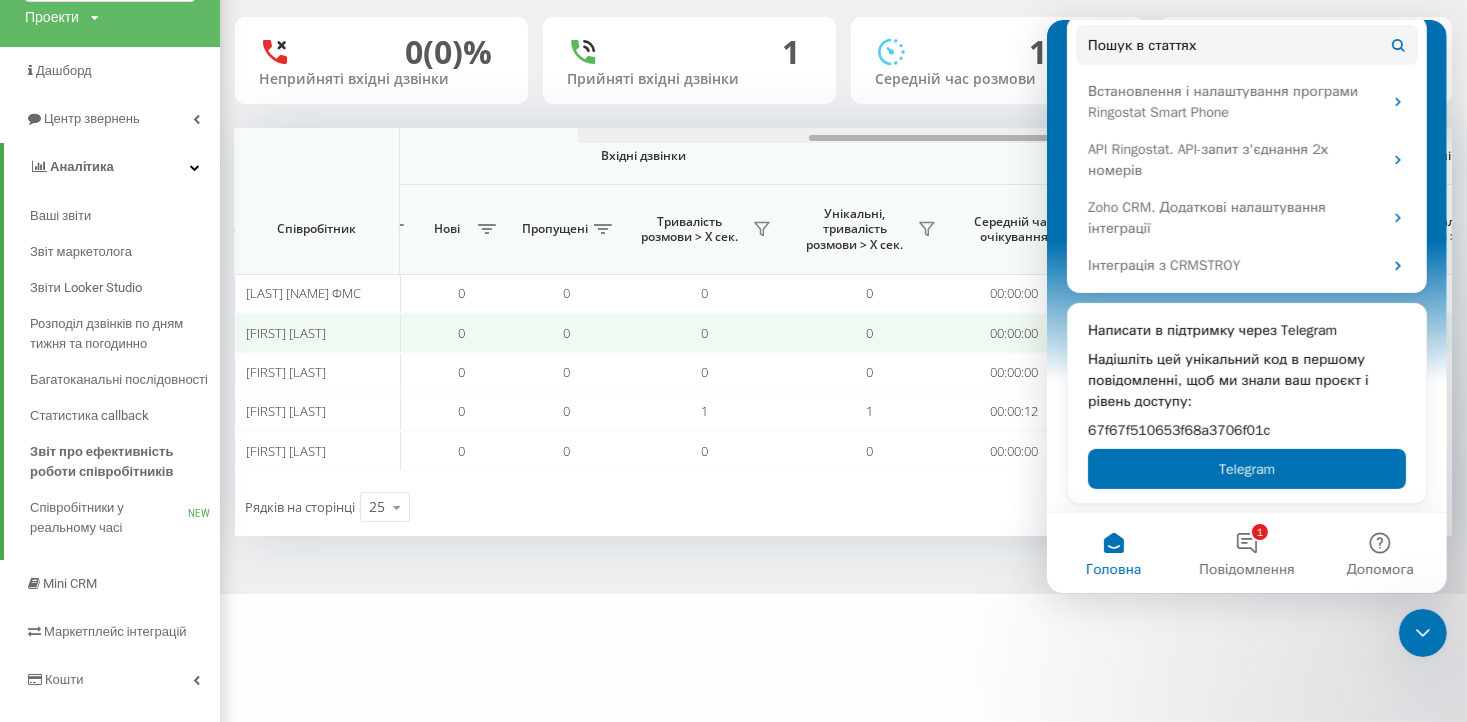 scroll, scrollTop: 0, scrollLeft: 0, axis: both 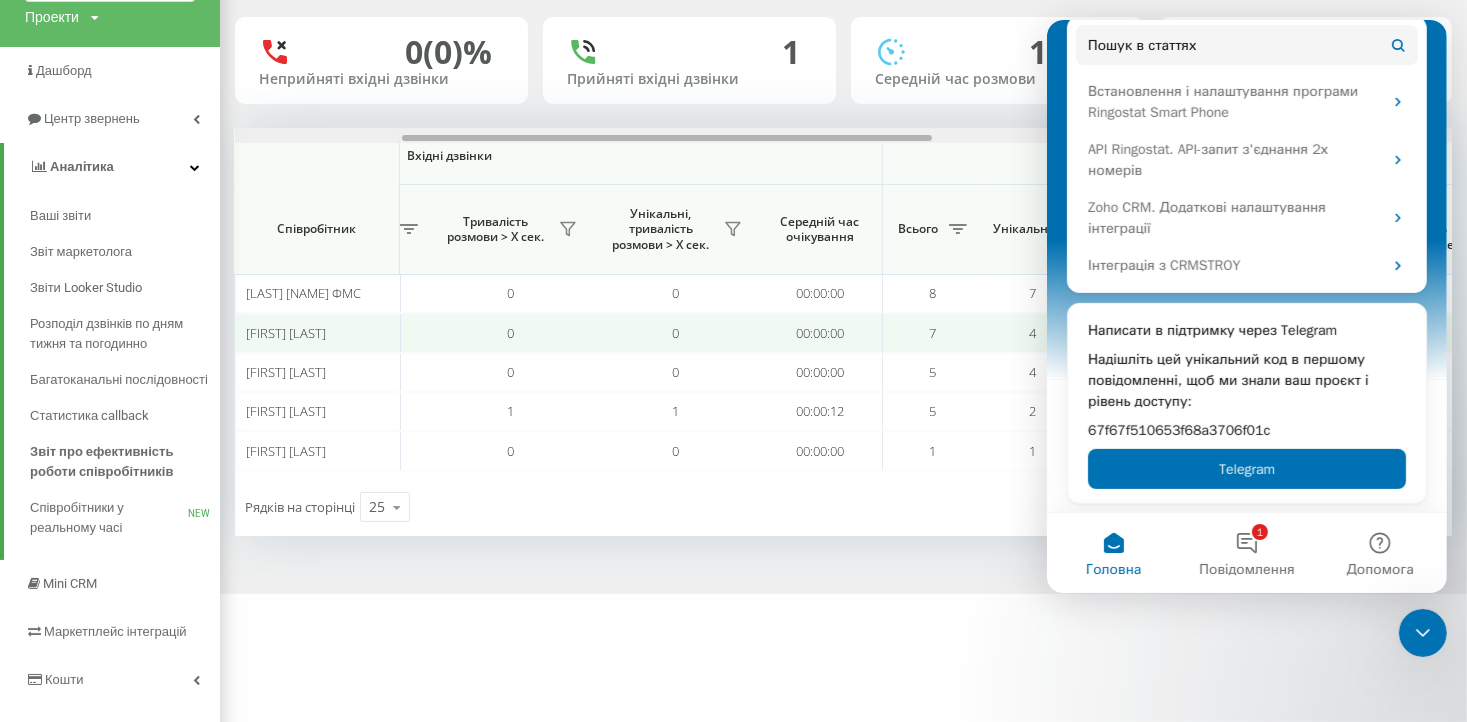click on "7" at bounding box center [933, 332] 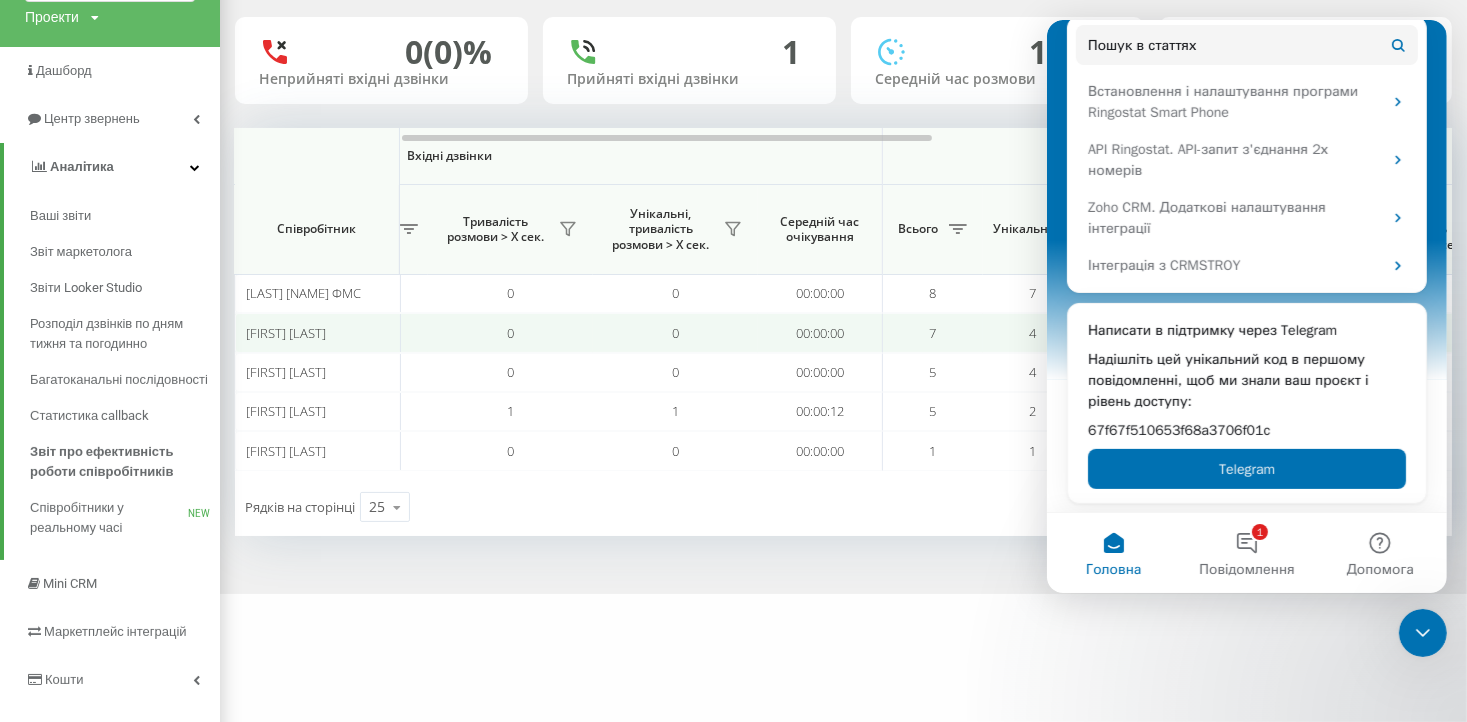 click on "7" at bounding box center (933, 332) 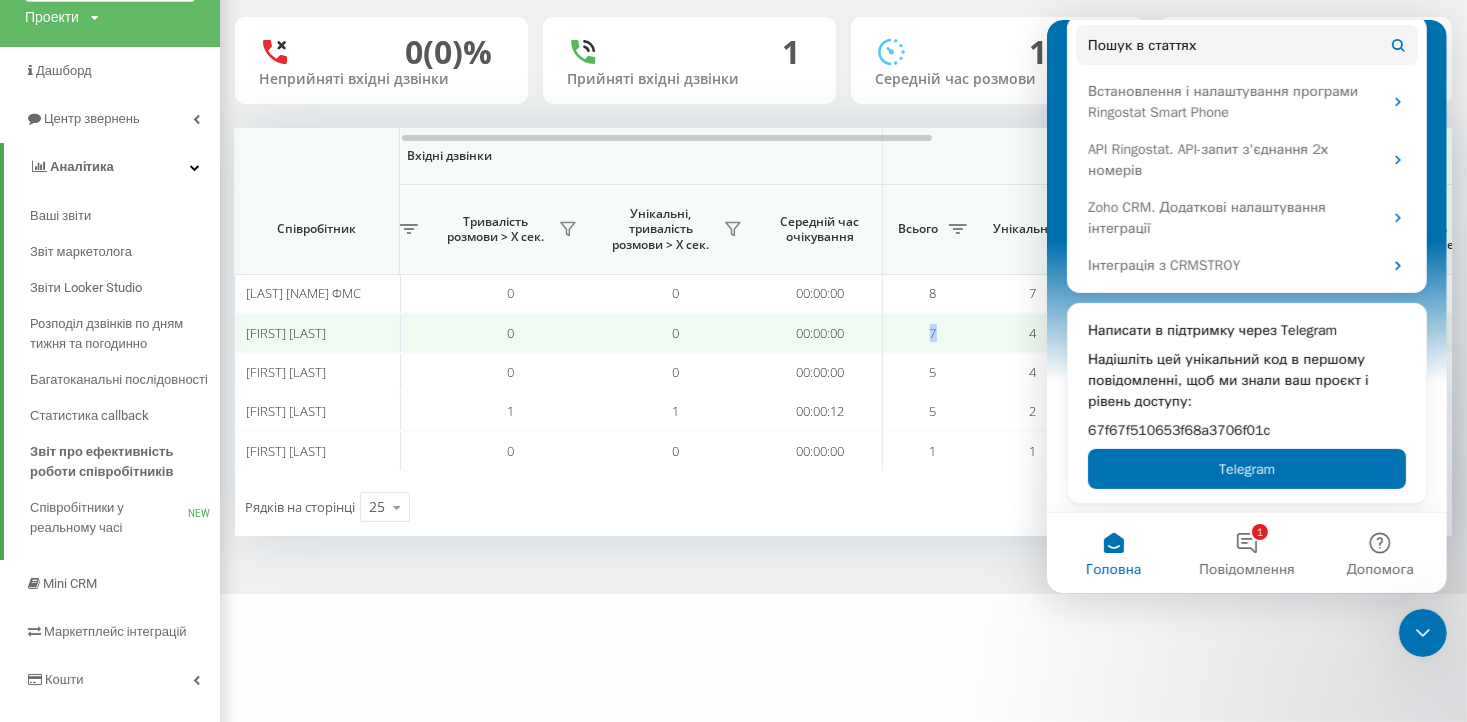 click on "7" at bounding box center (933, 332) 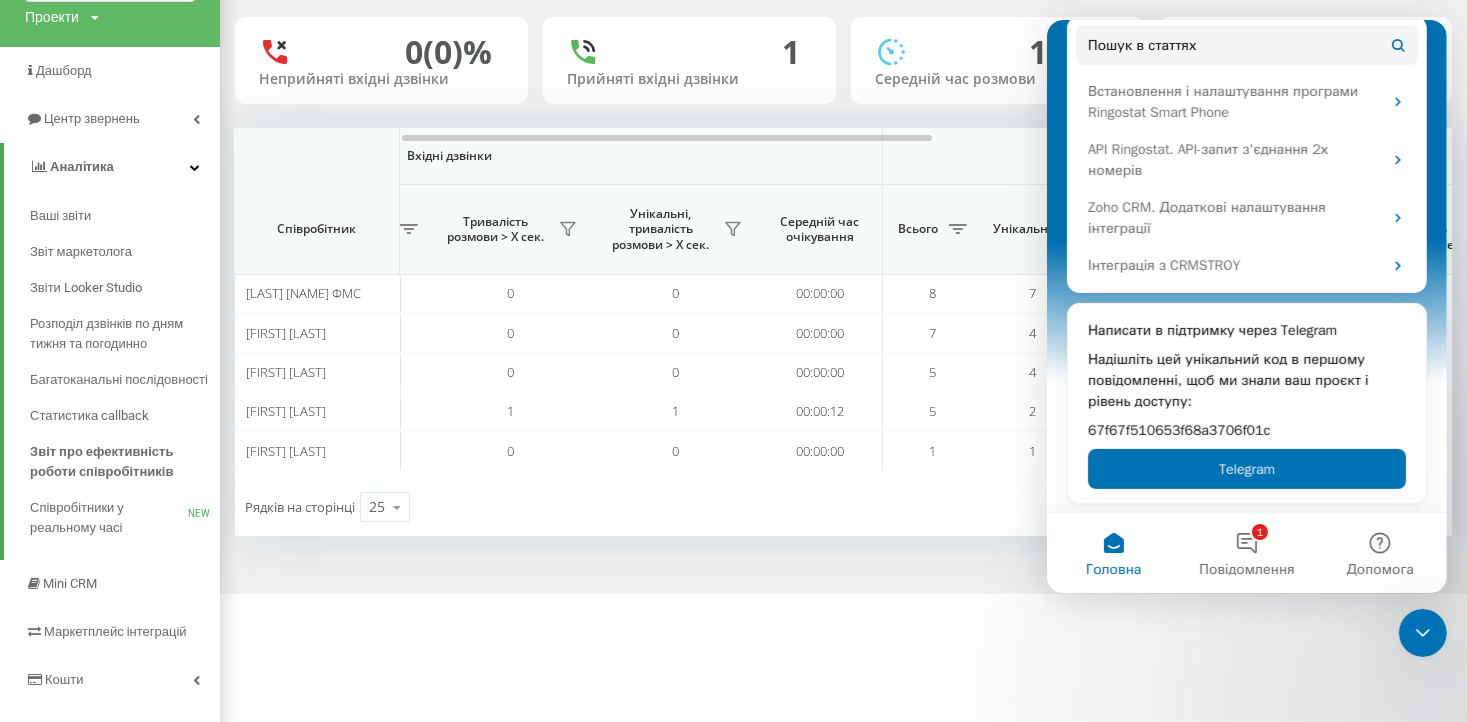 click on "perfectwadgroup.com Проекти perfectwadgroup.com Дашборд Центр звернень Аналiтика Ваші звіти Звіт маркетолога Звіти Looker Studio Розподіл дзвінків по дням тижня та погодинно Багатоканальні послідовності Статистика callback Звіт про ефективність роботи співробітників Співробітники у реальному часі NEW Mini CRM Маркетплейс інтеграцій Кошти Налаштування Реферальна програма Налаштування профілю Вихід 04.08.2025  -  04.08.2025 Відділ/Співробітник 0  (0)% Неприйняті вхідні дзвінки 1 Прийняті вхідні дзвінки 1 хв  50 c Середній час розмови 0 хв  13 c Середній час очікування Вхідні дзвінки Всі дзвінки" at bounding box center [733, 233] 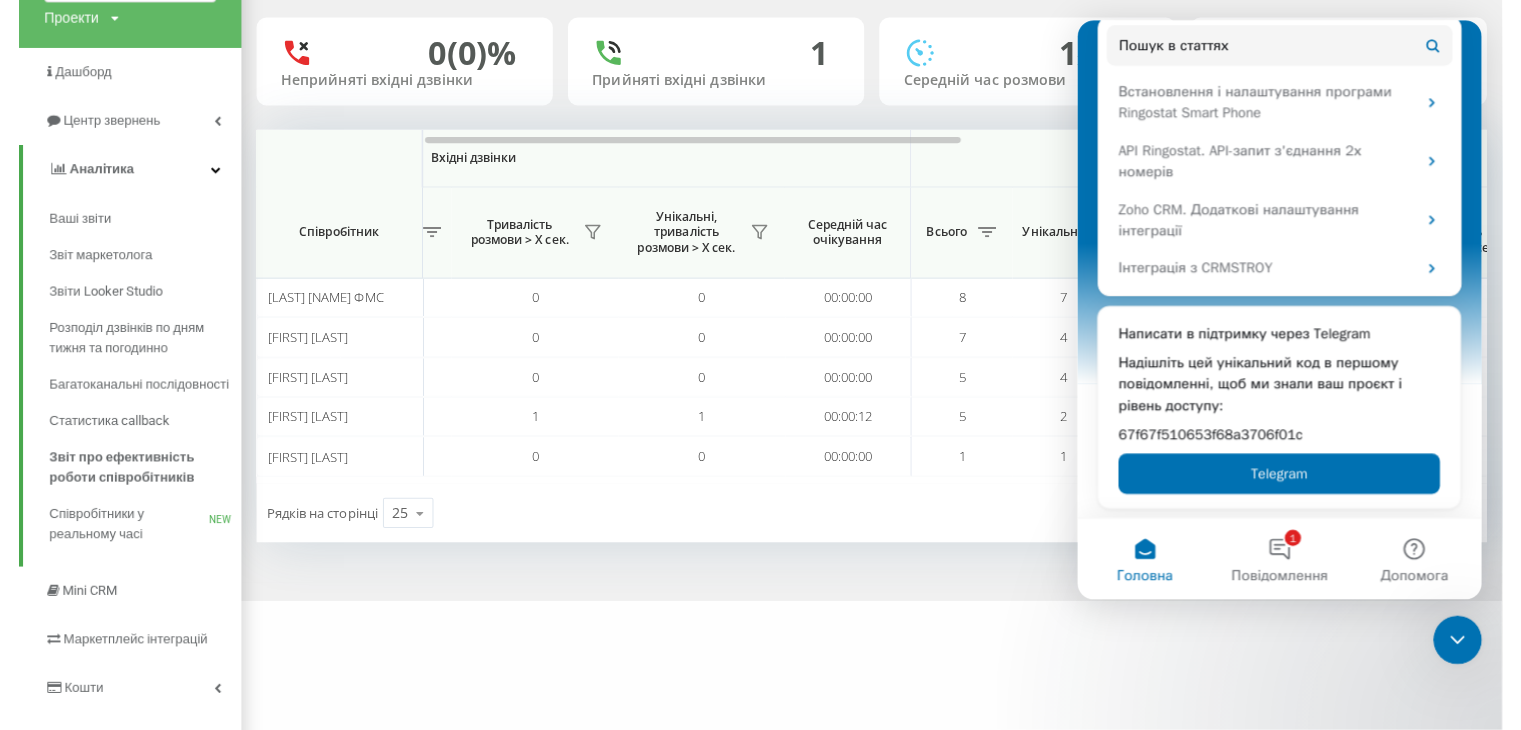 scroll, scrollTop: 8, scrollLeft: 0, axis: vertical 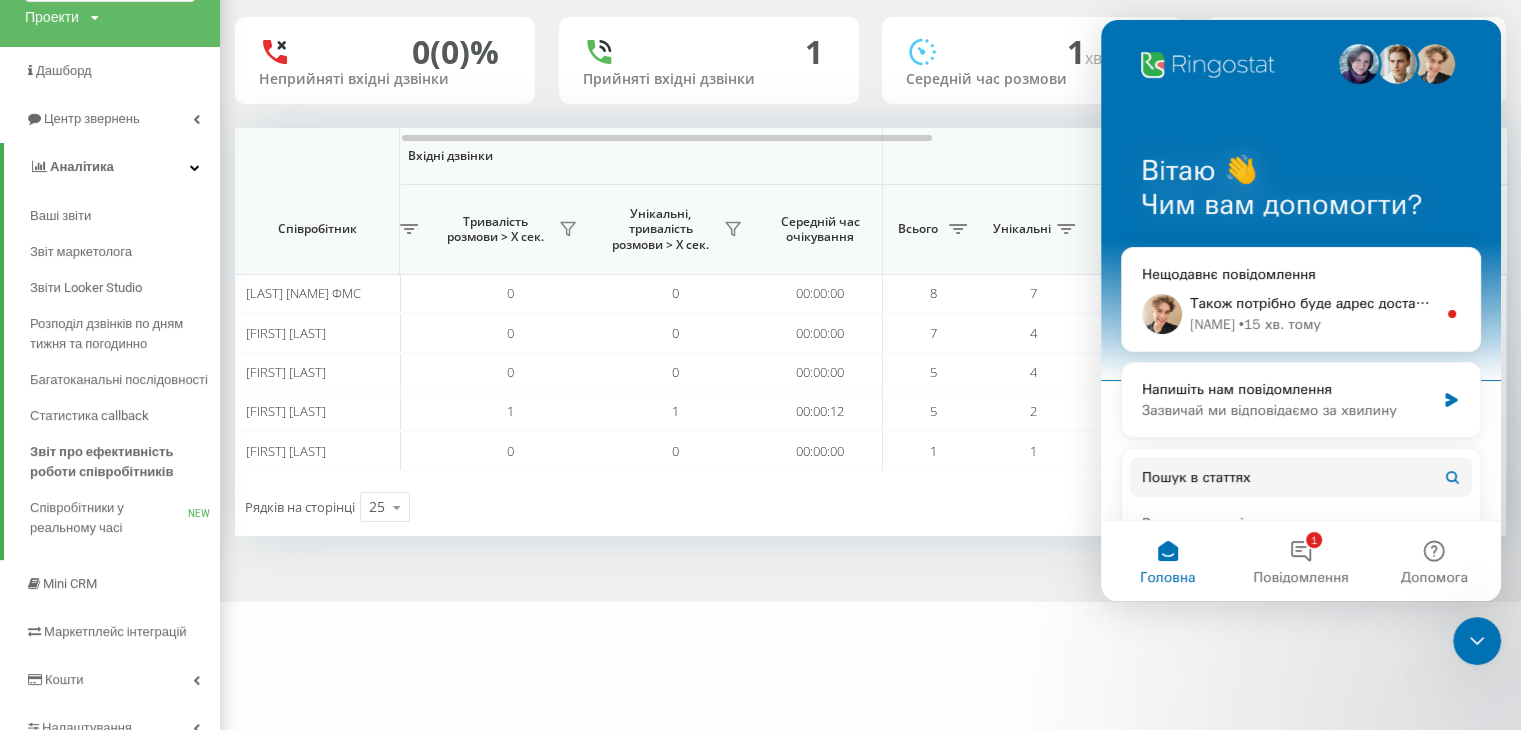 click on "04.08.2025  -  04.08.2025 Відділ/Співробітник 0  (0)% Неприйняті вхідні дзвінки 1 Прийняті вхідні дзвінки 1 хв  50 c Середній час розмови 0 хв  13 c Середній час очікування Вхідні дзвінки Вихідні дзвінки Всі дзвінки Співробітник Всього Унікальні Нові Пропущені Тривалість розмови > Х сек. Унікальні, тривалість розмови > Х сек. Середній час очікування Всього Унікальні Нові Тривалість розмови > Х сек. Унікальні, тривалість розмови > Х сек. Середній час очікування Всього Унікальні Нові Загальна тривалість розмови Середня тривалість розмови Середньоденна тривалість розмови 0 0 0" at bounding box center (760, 254) 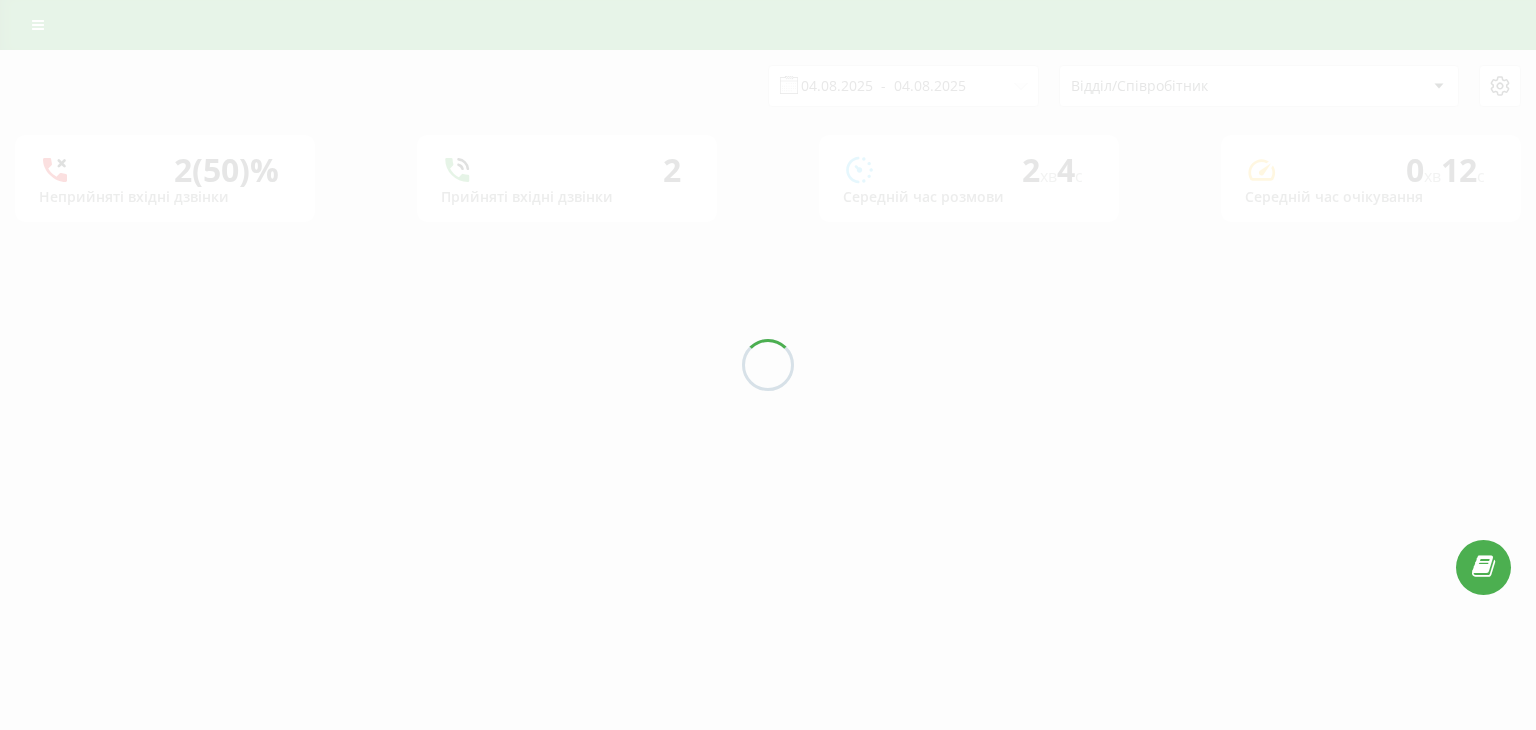 scroll, scrollTop: 0, scrollLeft: 0, axis: both 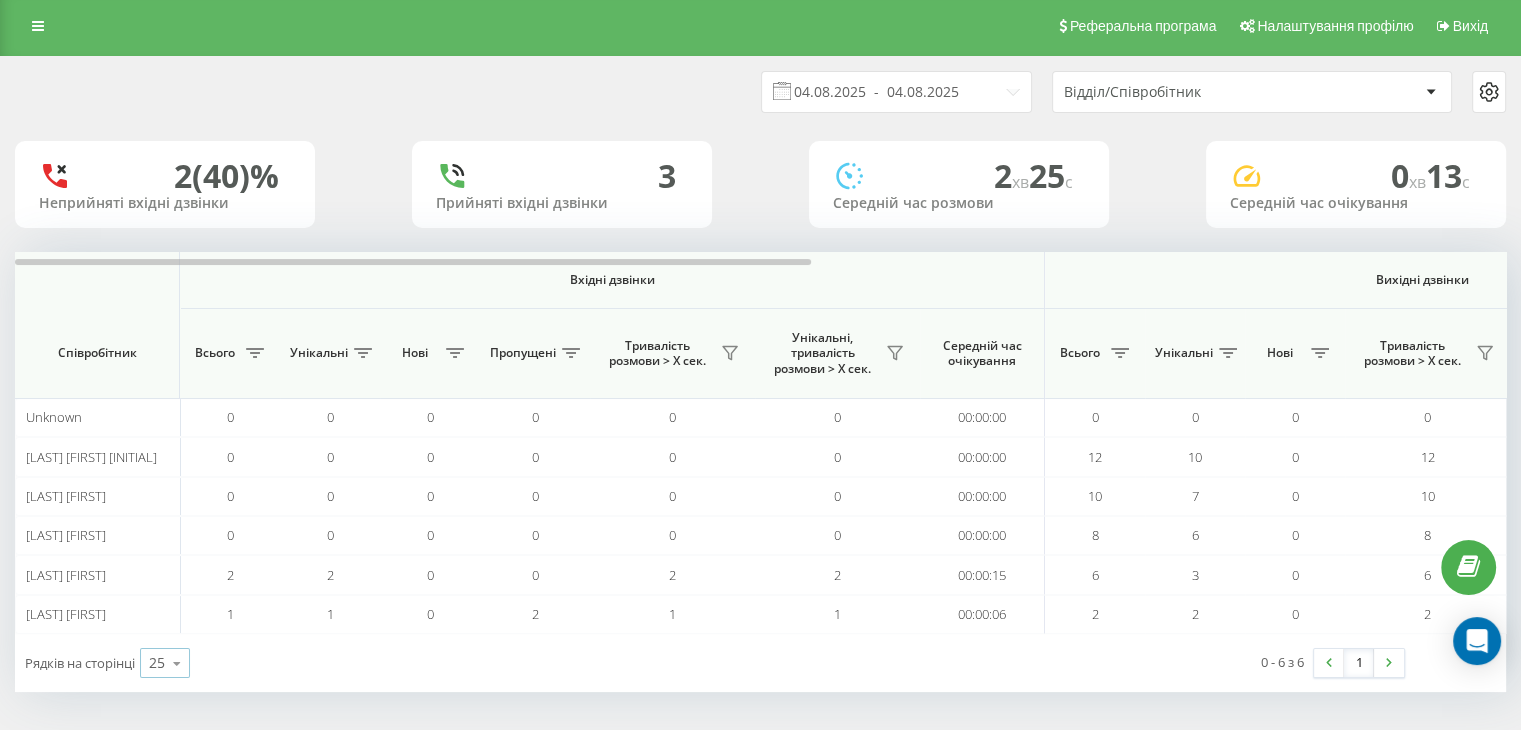 click at bounding box center [177, 663] 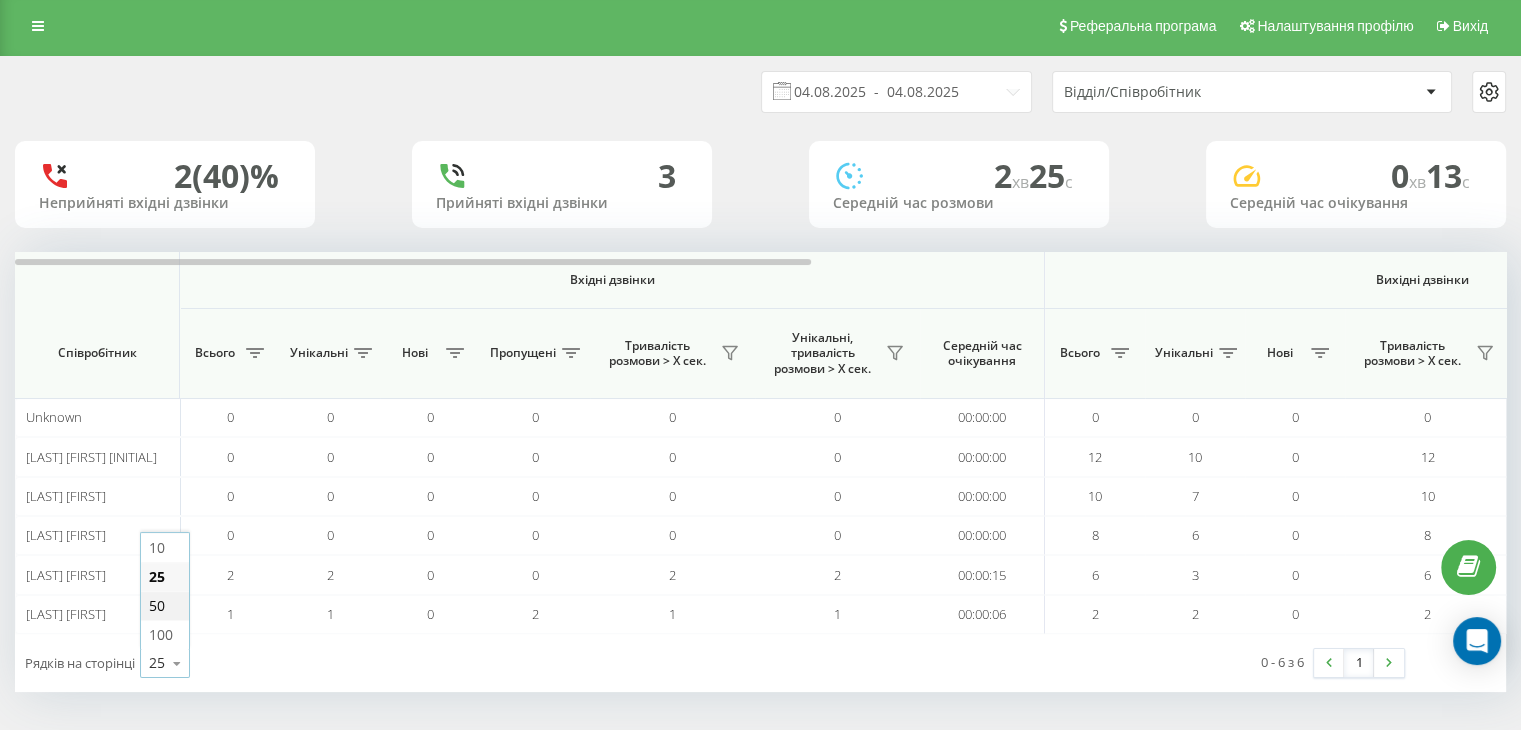 click on "50" at bounding box center [165, 605] 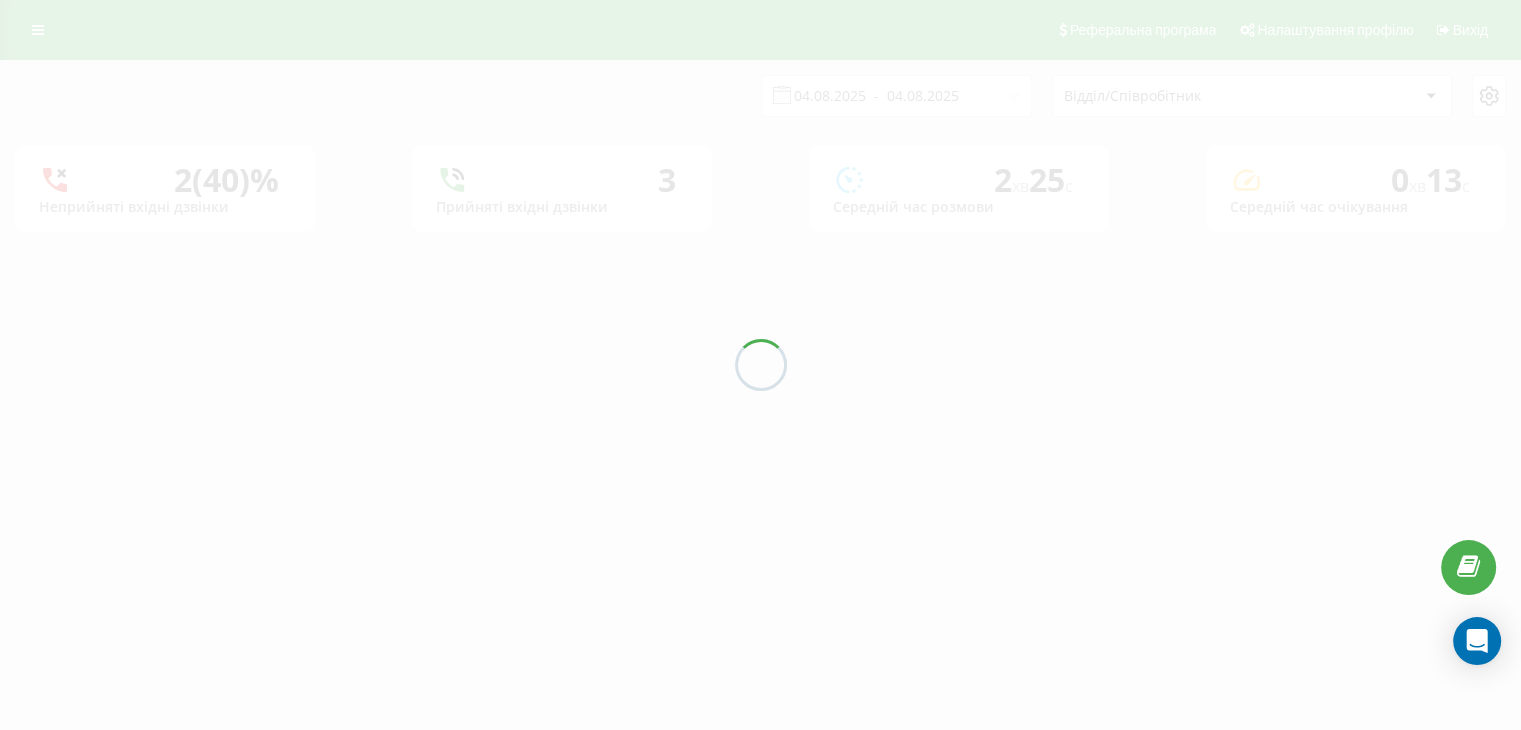 scroll, scrollTop: 0, scrollLeft: 0, axis: both 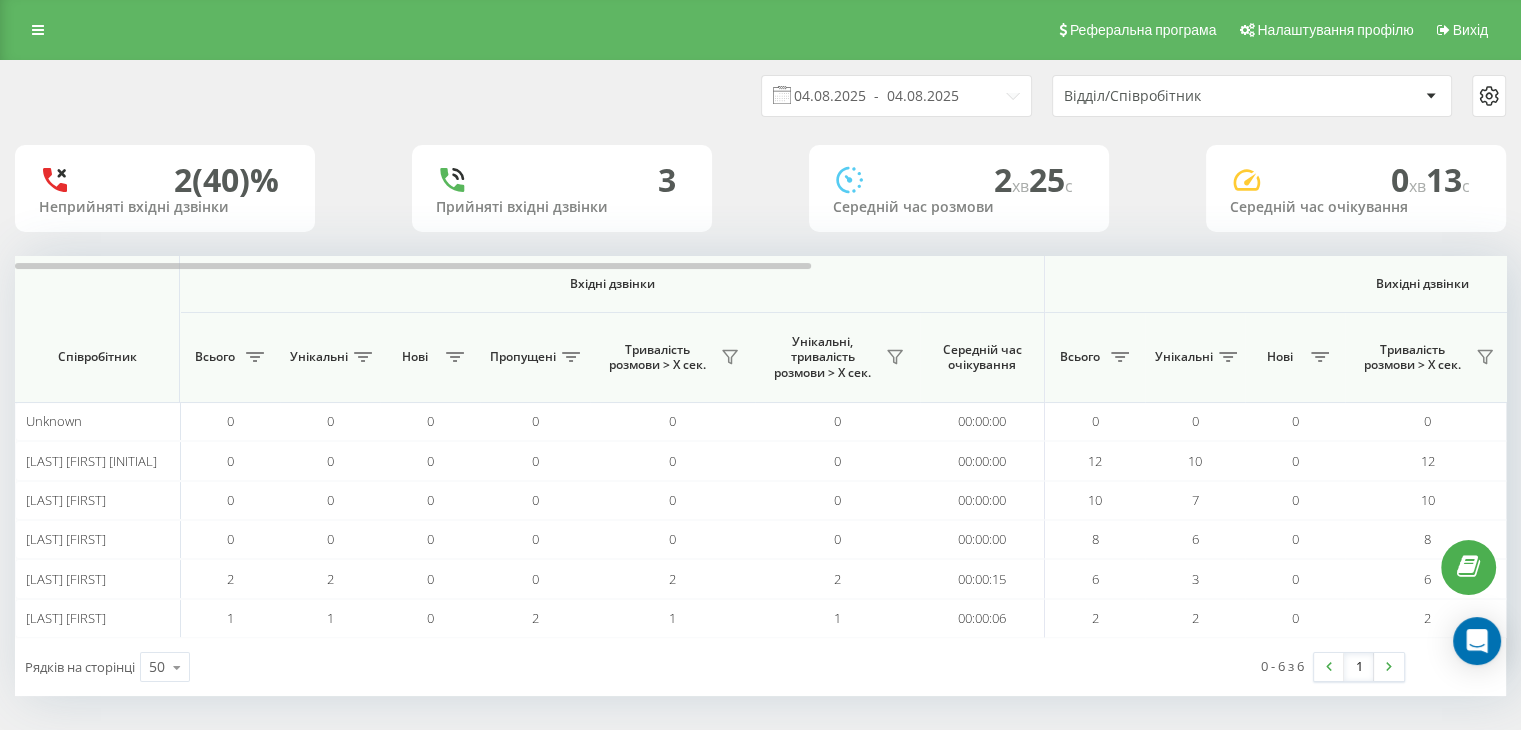 click on "0 - 6 з 6 1" at bounding box center [1139, 667] 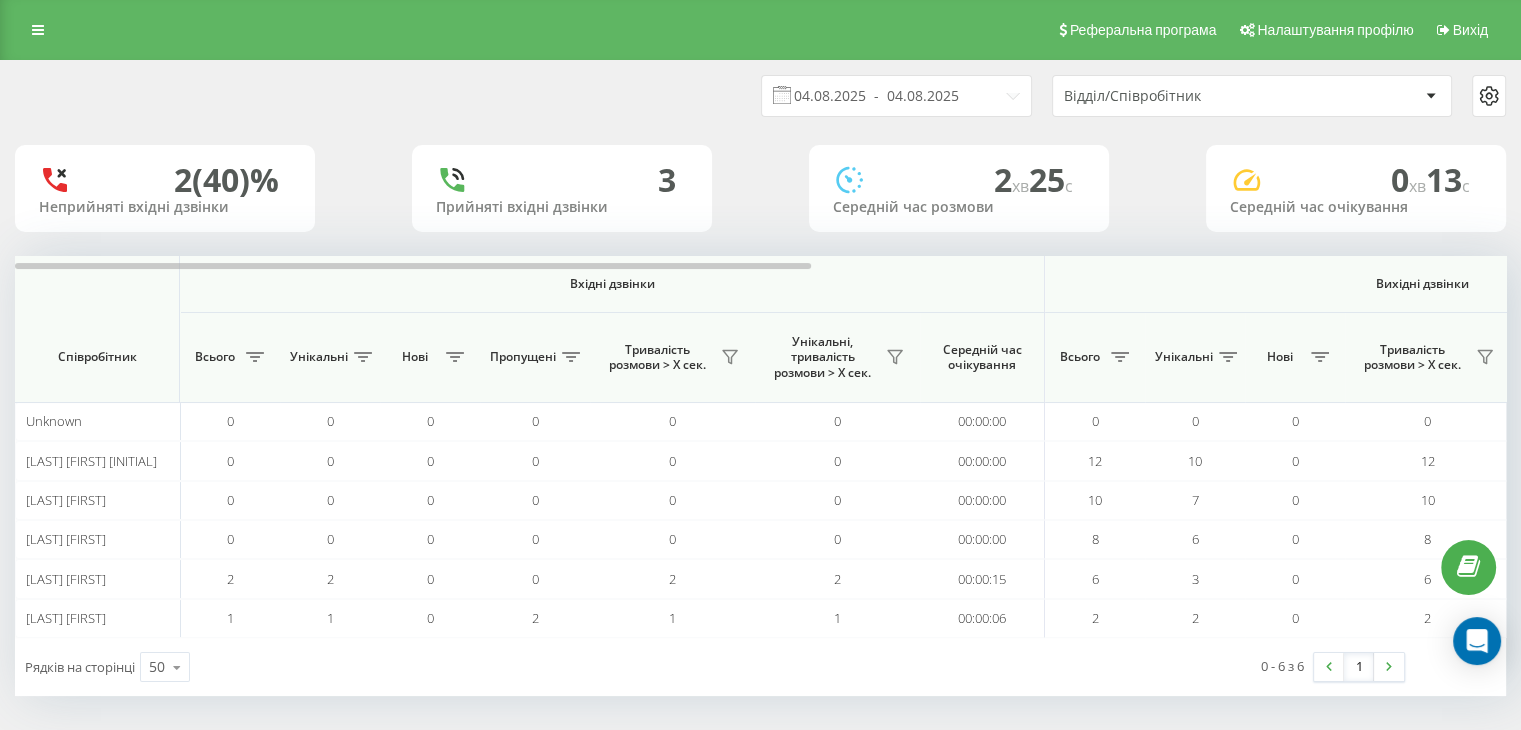 click on "2  (40)% Неприйняті вхідні дзвінки 3 Прийняті вхідні дзвінки 2 хв  25 c Середній час розмови 0 хв  13 c Середній час очікування" at bounding box center [760, 188] 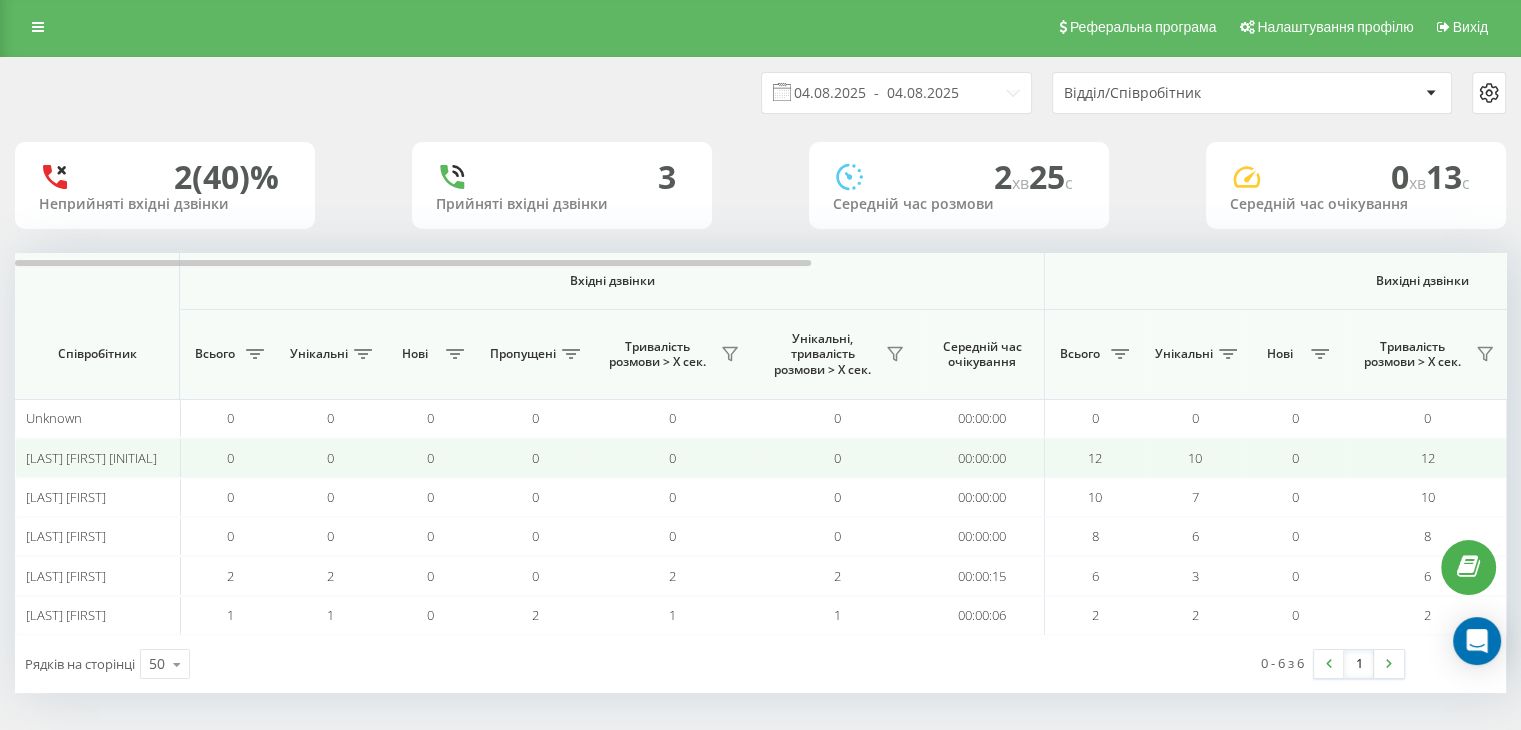 scroll, scrollTop: 4, scrollLeft: 0, axis: vertical 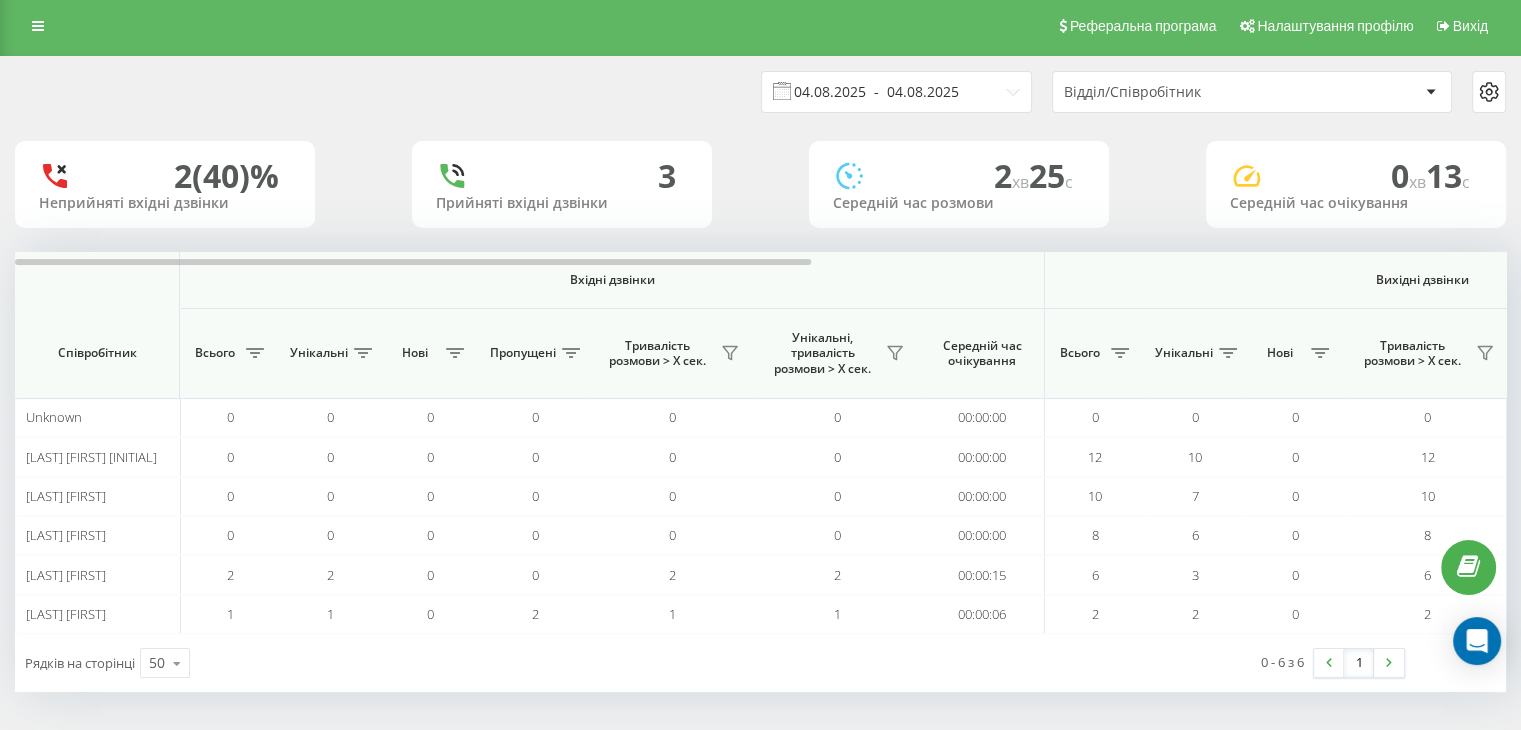 click on "04.08.2025  -  04.08.2025" at bounding box center [896, 92] 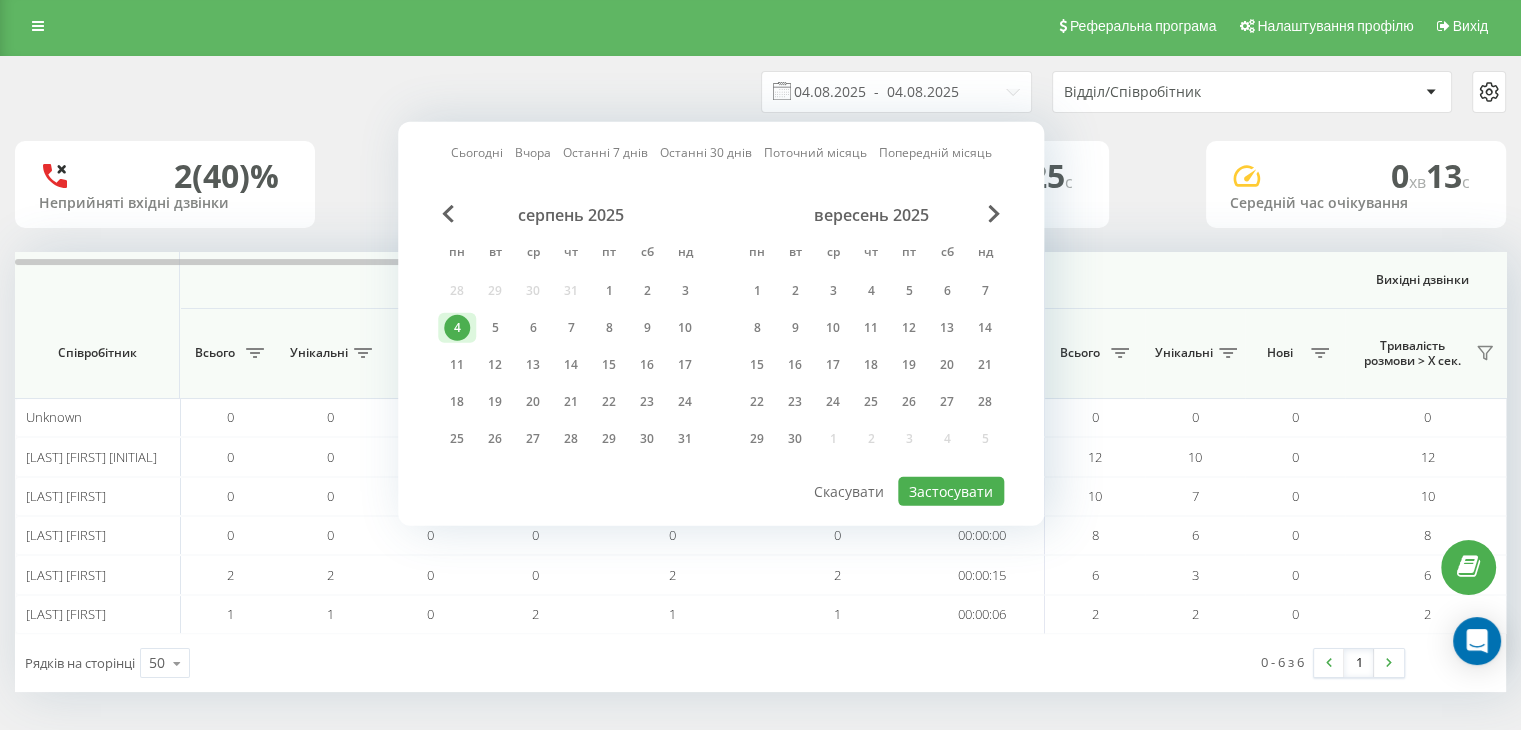 click on "4" at bounding box center (457, 328) 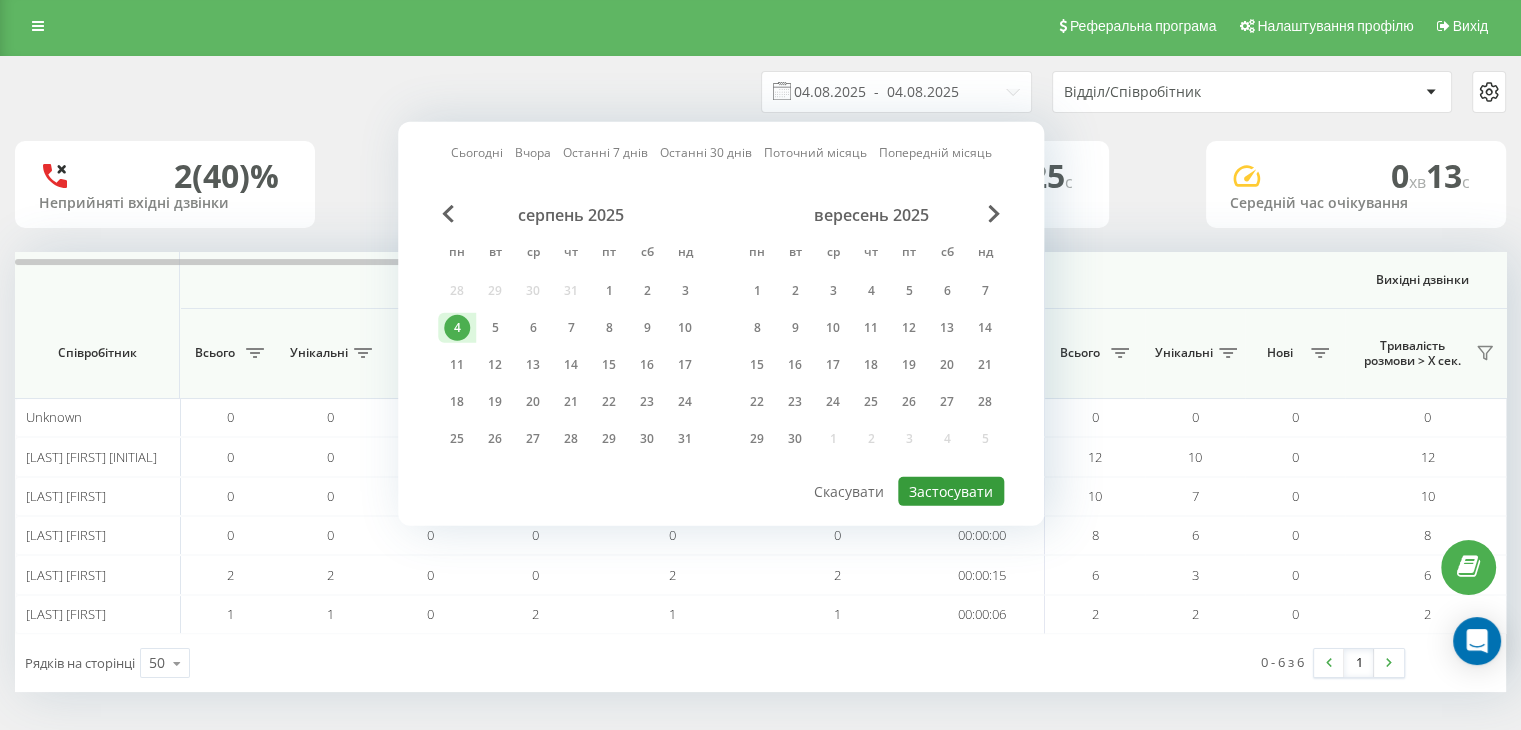 click on "Застосувати" at bounding box center [951, 491] 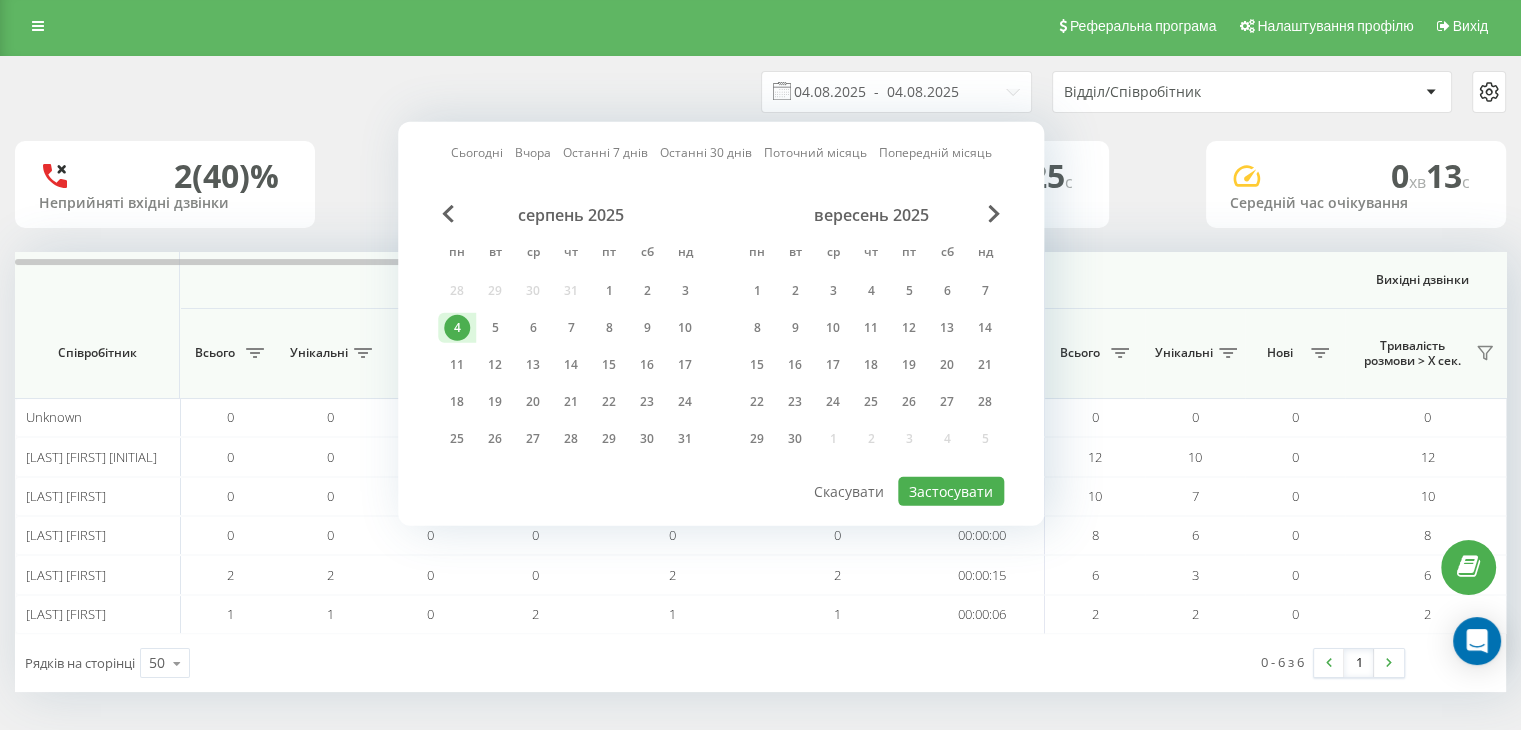 scroll, scrollTop: 0, scrollLeft: 0, axis: both 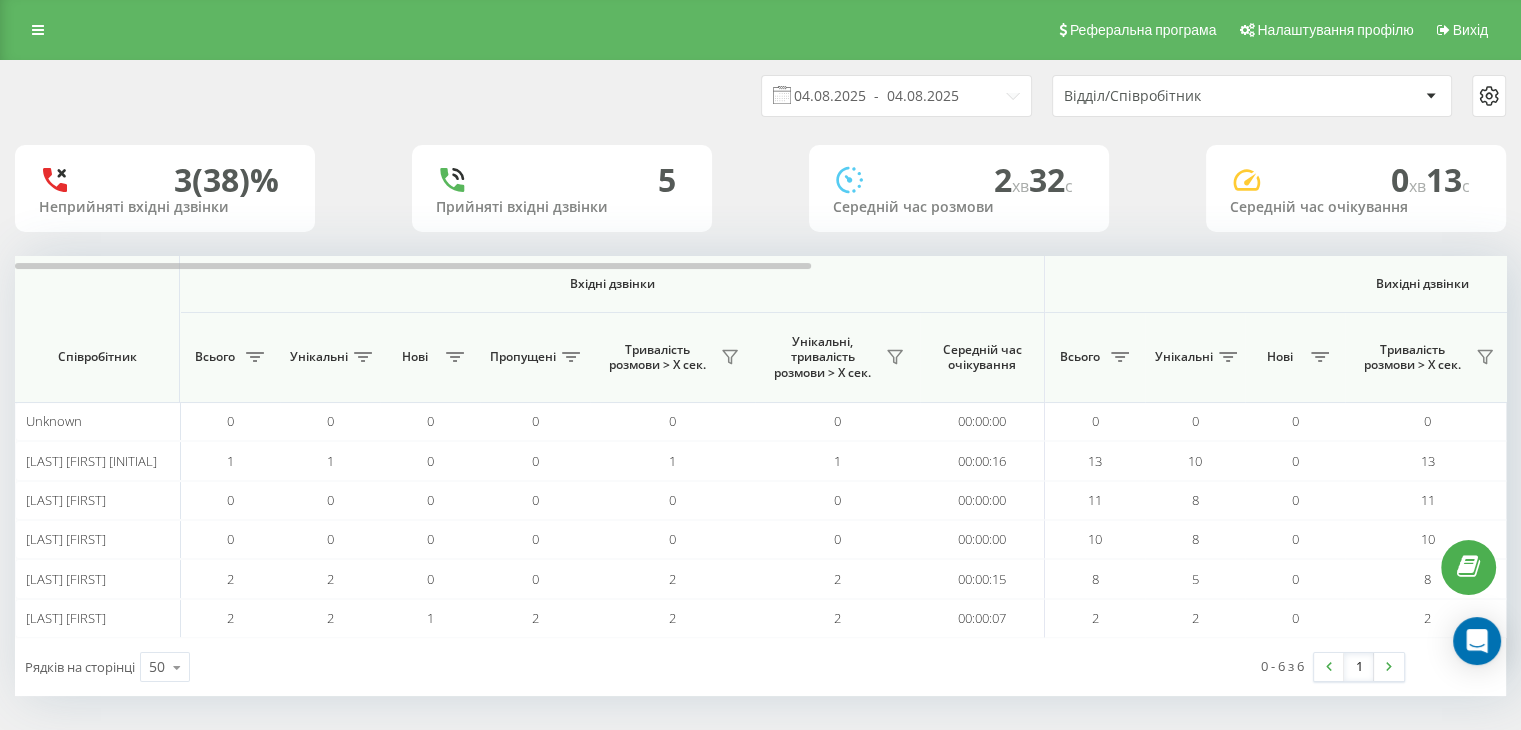 drag, startPoint x: 335, startPoint y: 96, endPoint x: 392, endPoint y: 235, distance: 150.23315 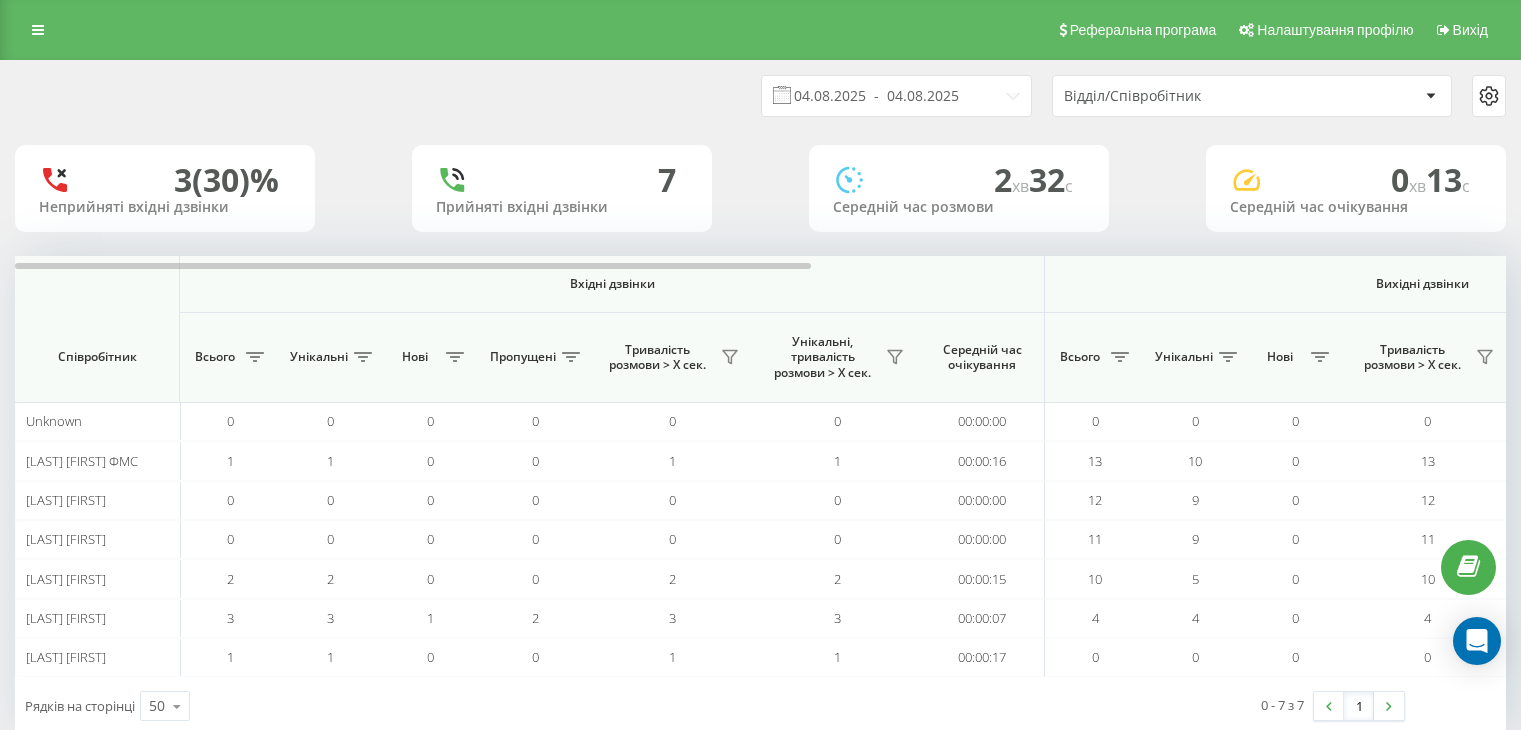 scroll, scrollTop: 0, scrollLeft: 0, axis: both 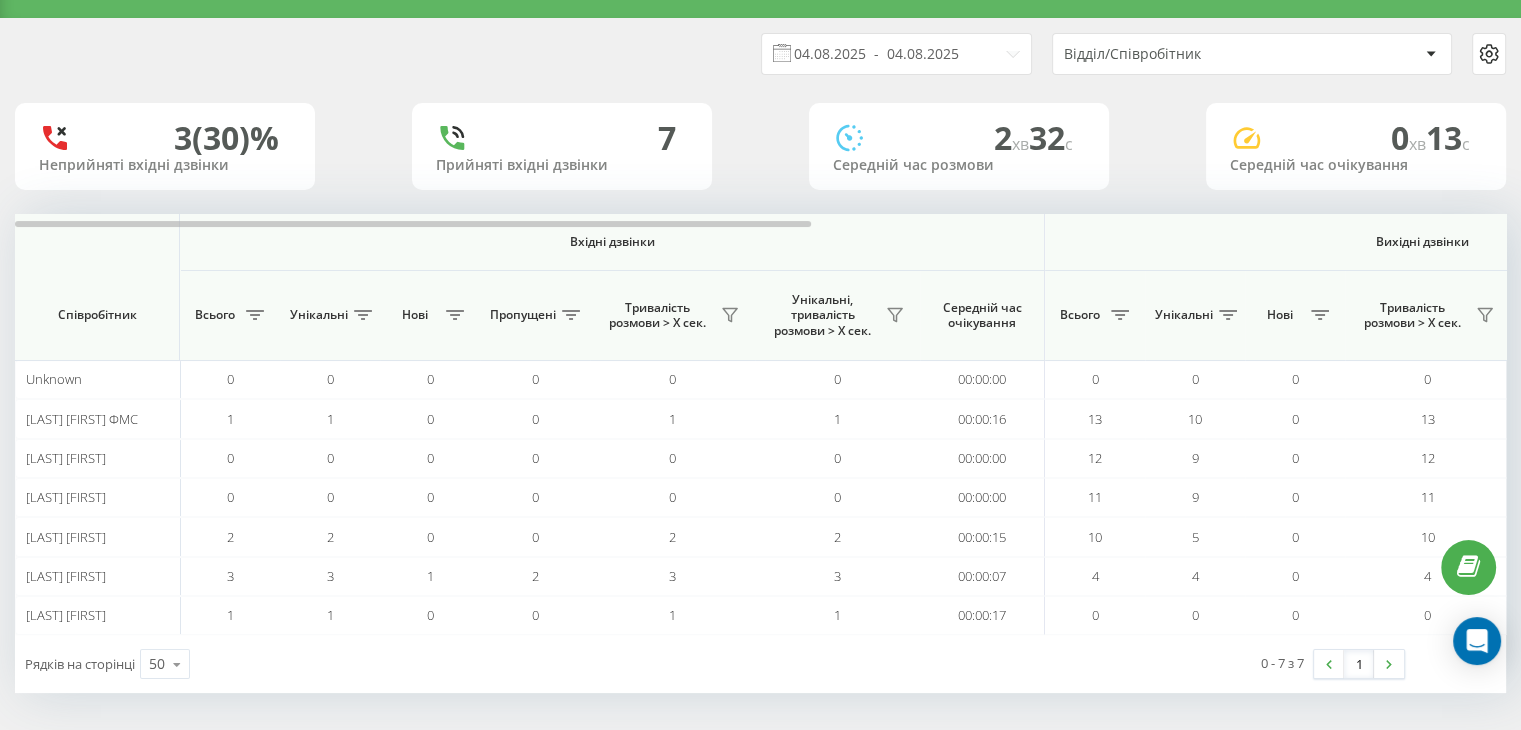 drag, startPoint x: 504, startPoint y: 679, endPoint x: 523, endPoint y: 679, distance: 19 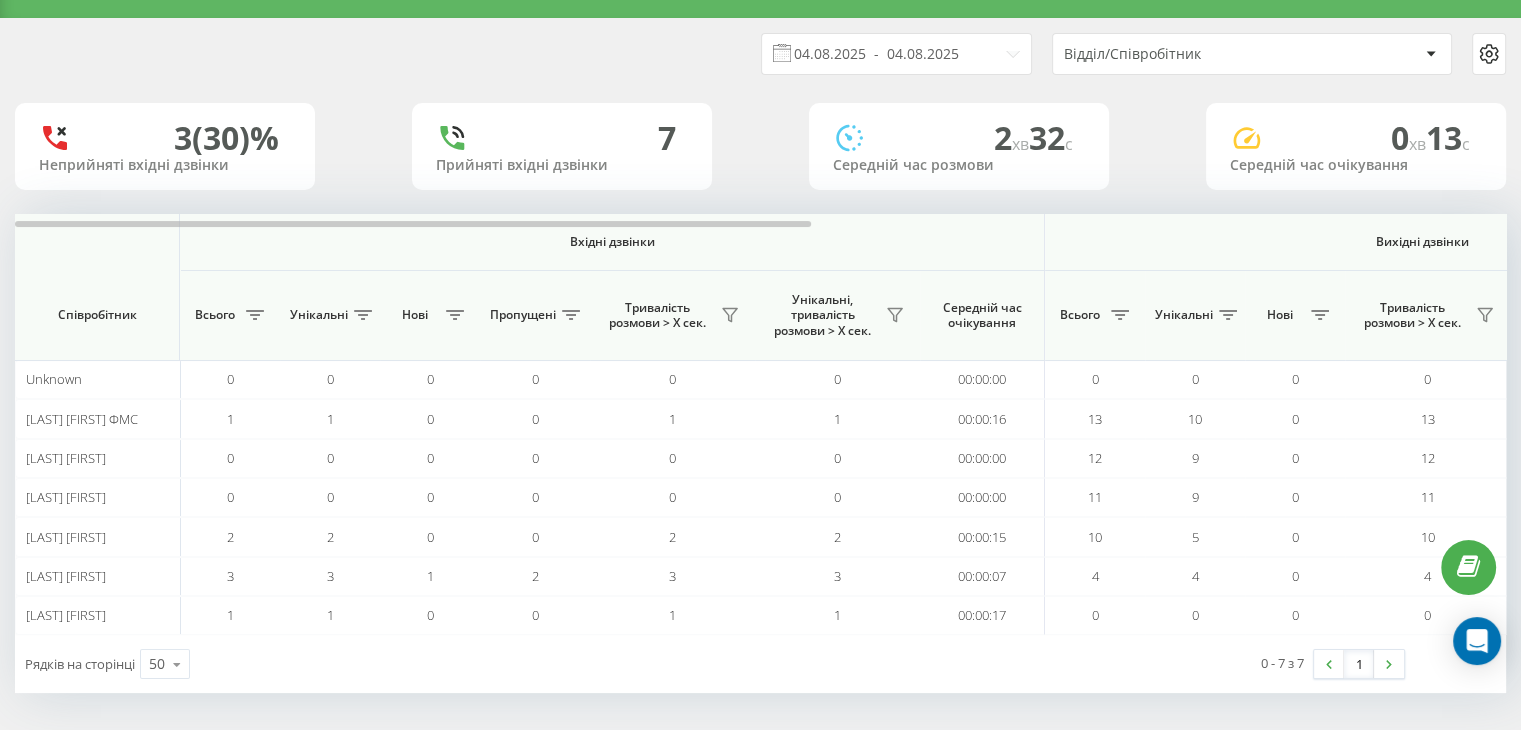 click on "04.08.2025  -  04.08.2025 Відділ/Співробітник 3  (30)% Неприйняті вхідні дзвінки 7 Прийняті вхідні дзвінки 2 хв  32 c Середній час розмови 0 хв  13 c Середній час очікування Вхідні дзвінки Вихідні дзвінки Всі дзвінки Співробітник Всього Унікальні Нові Пропущені Тривалість розмови > Х сек. Унікальні, тривалість розмови > Х сек. Середній час очікування Всього Унікальні Нові Тривалість розмови > Х сек. Унікальні, тривалість розмови > Х сек. Середній час очікування Всього Унікальні Нові Загальна тривалість розмови Середня тривалість розмови Середньоденна тривалість розмови 0 0 0" at bounding box center [760, 375] 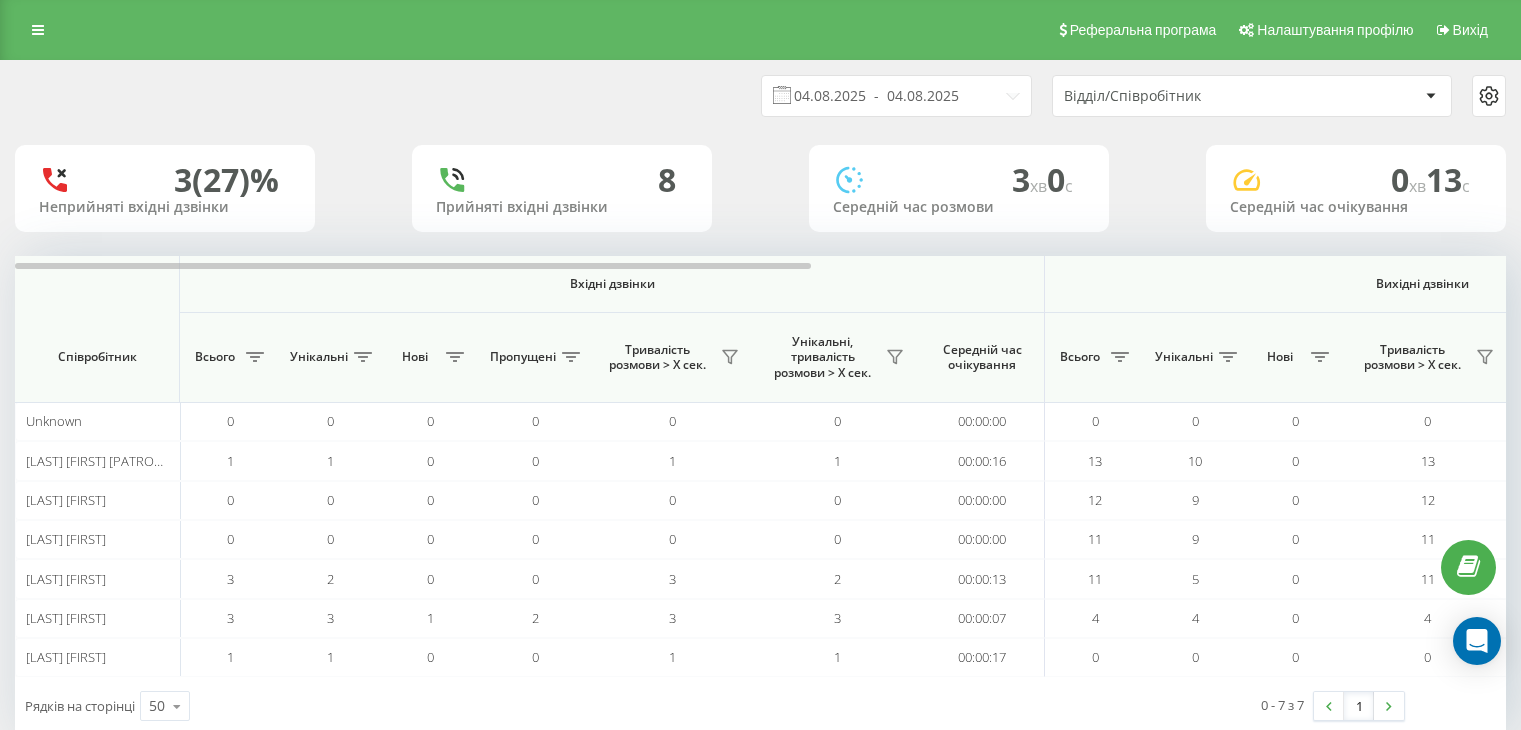 scroll, scrollTop: 0, scrollLeft: 0, axis: both 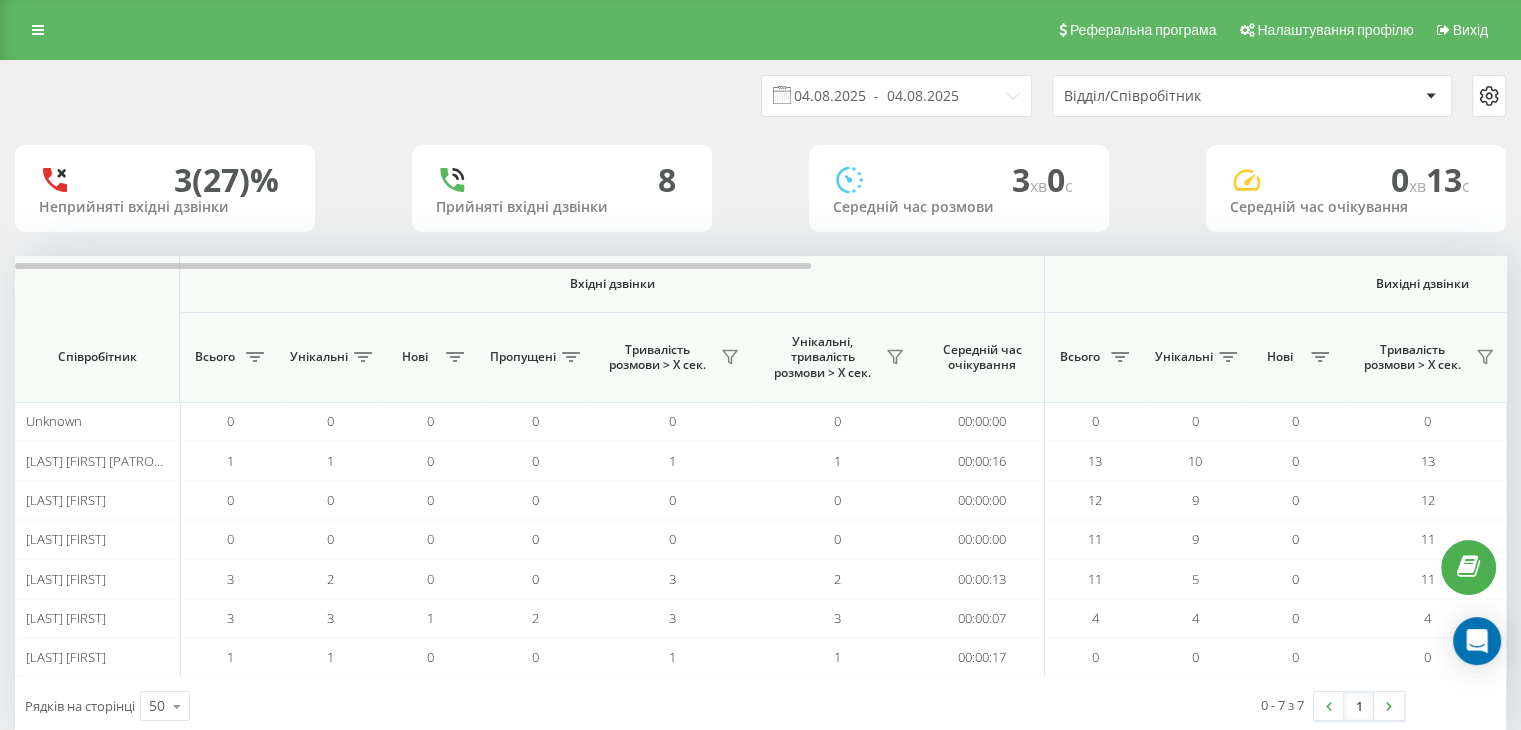 click on "0 - 7 з 7 1" at bounding box center [1139, 706] 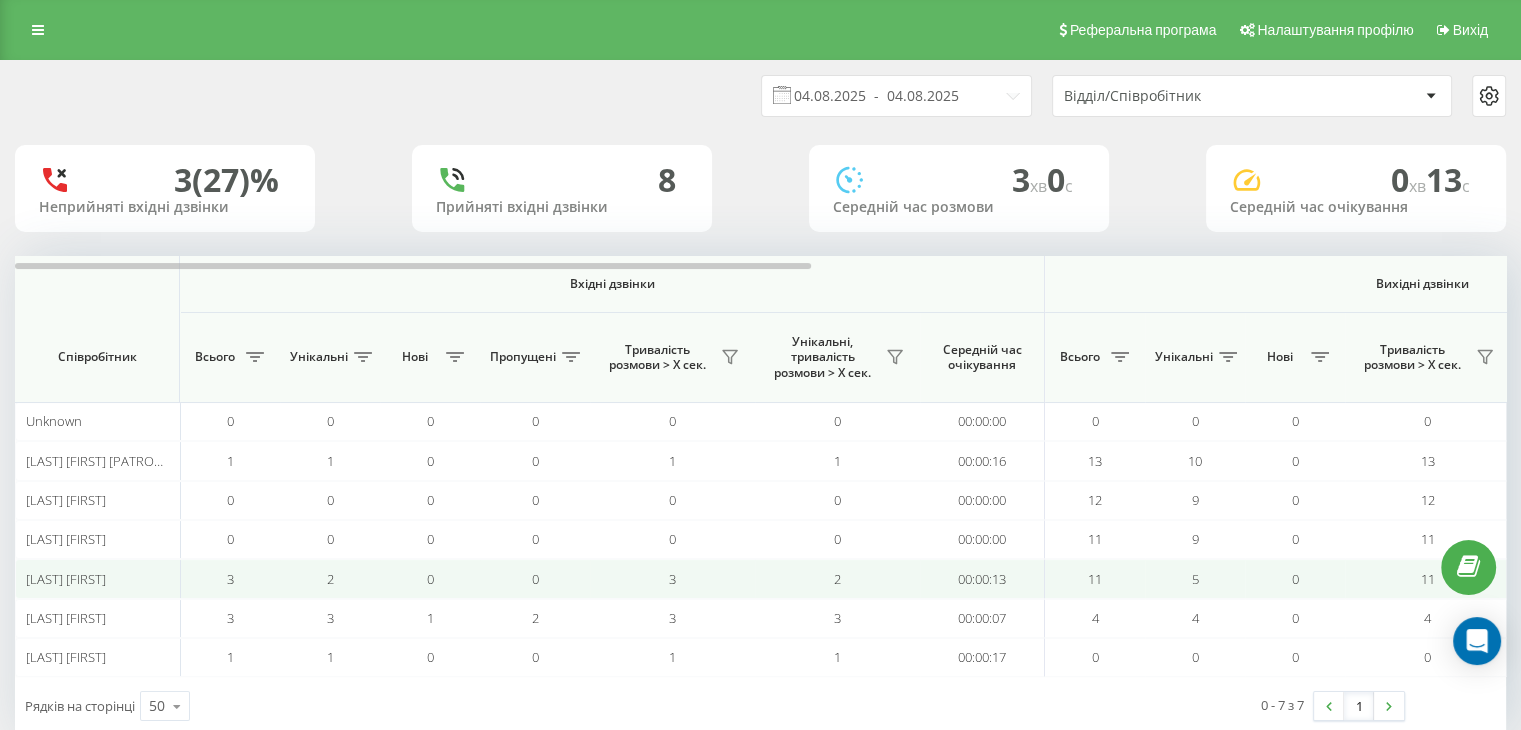 click on "3" at bounding box center (230, 578) 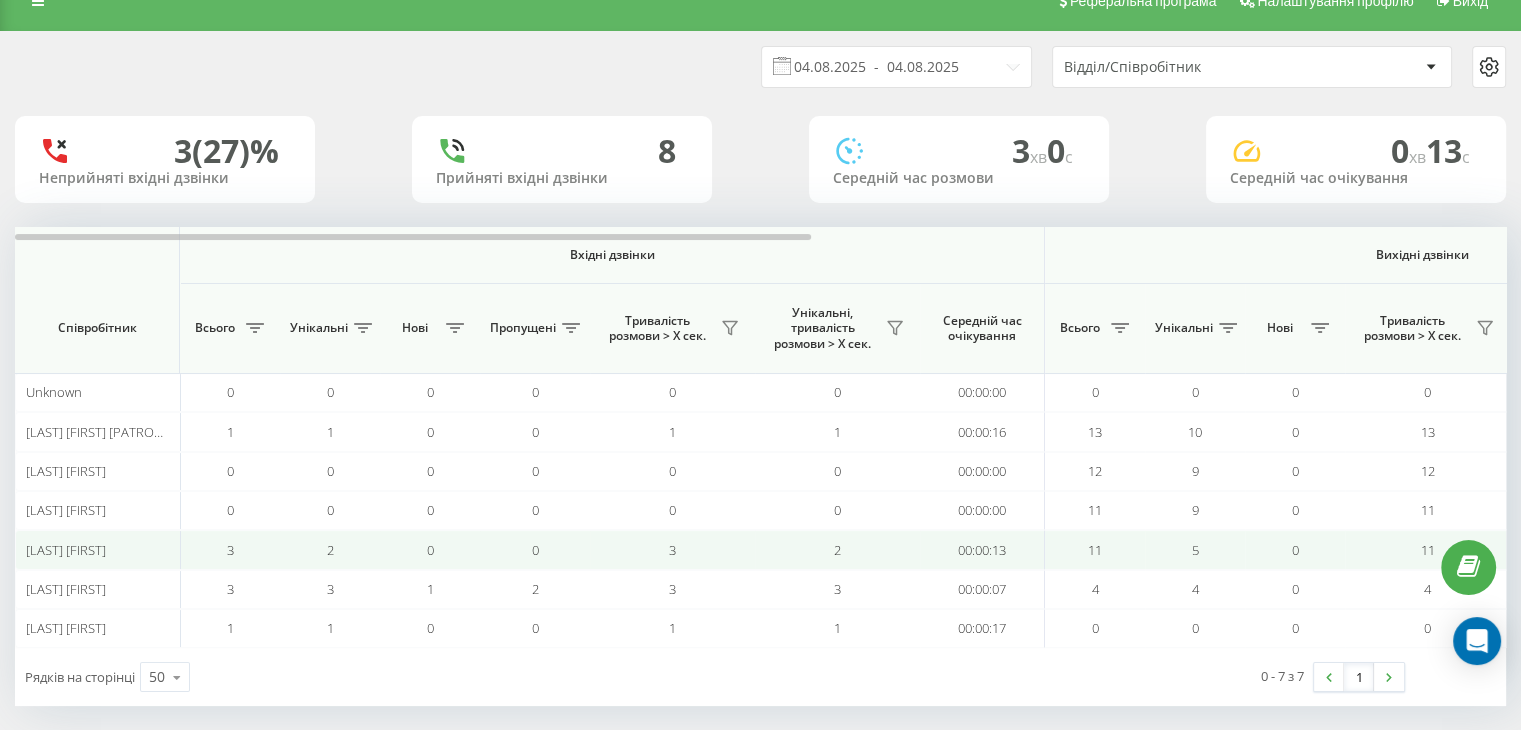 scroll, scrollTop: 42, scrollLeft: 0, axis: vertical 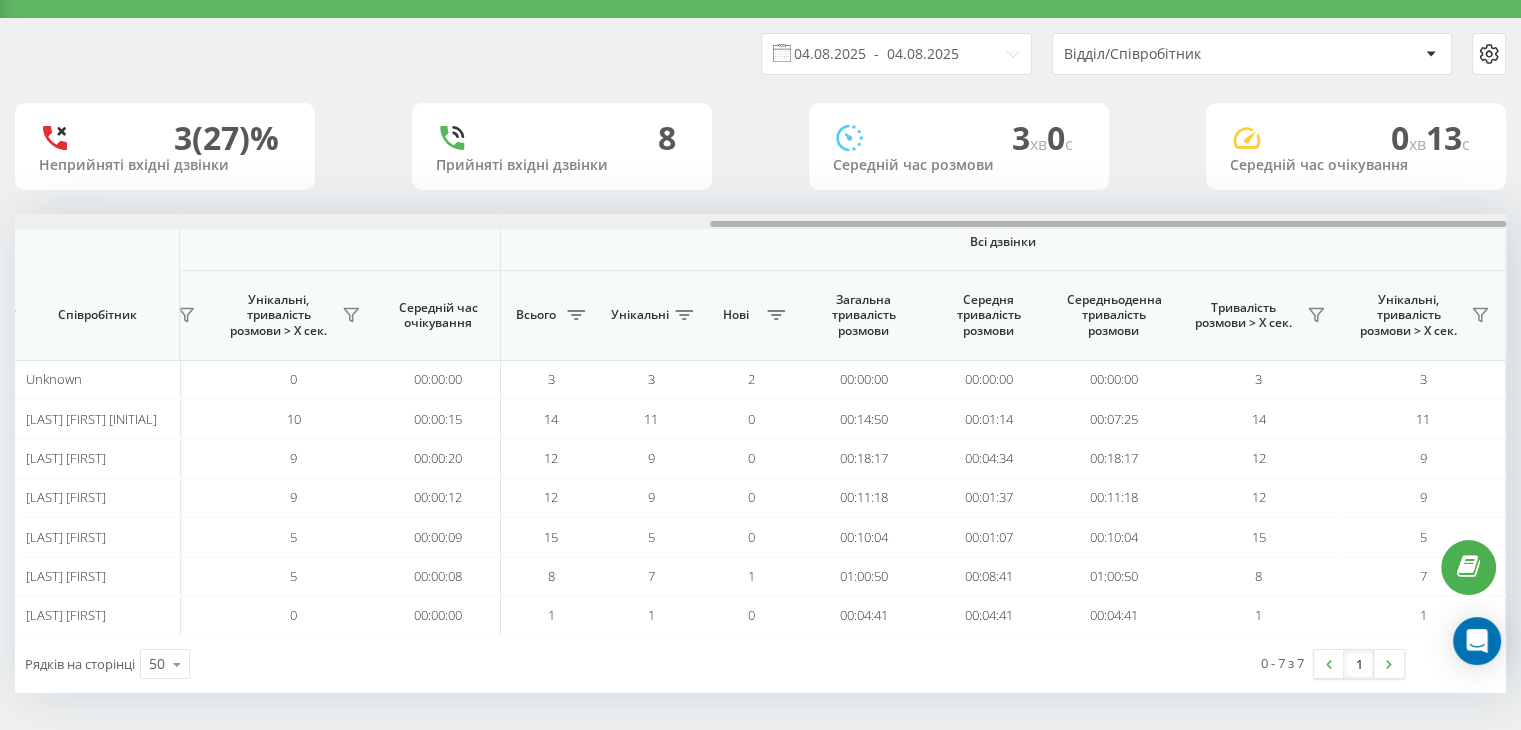 click at bounding box center (760, 221) 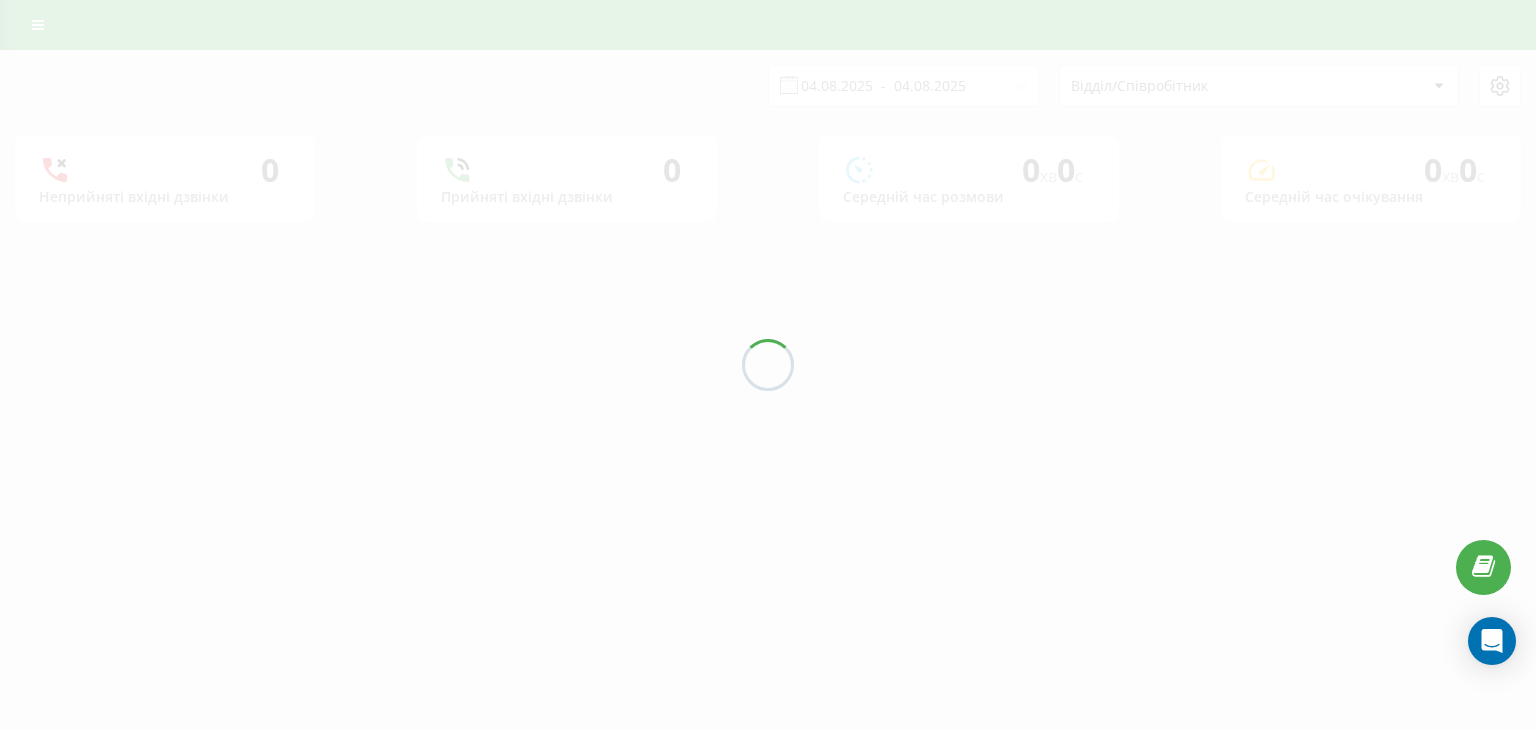 scroll, scrollTop: 0, scrollLeft: 0, axis: both 